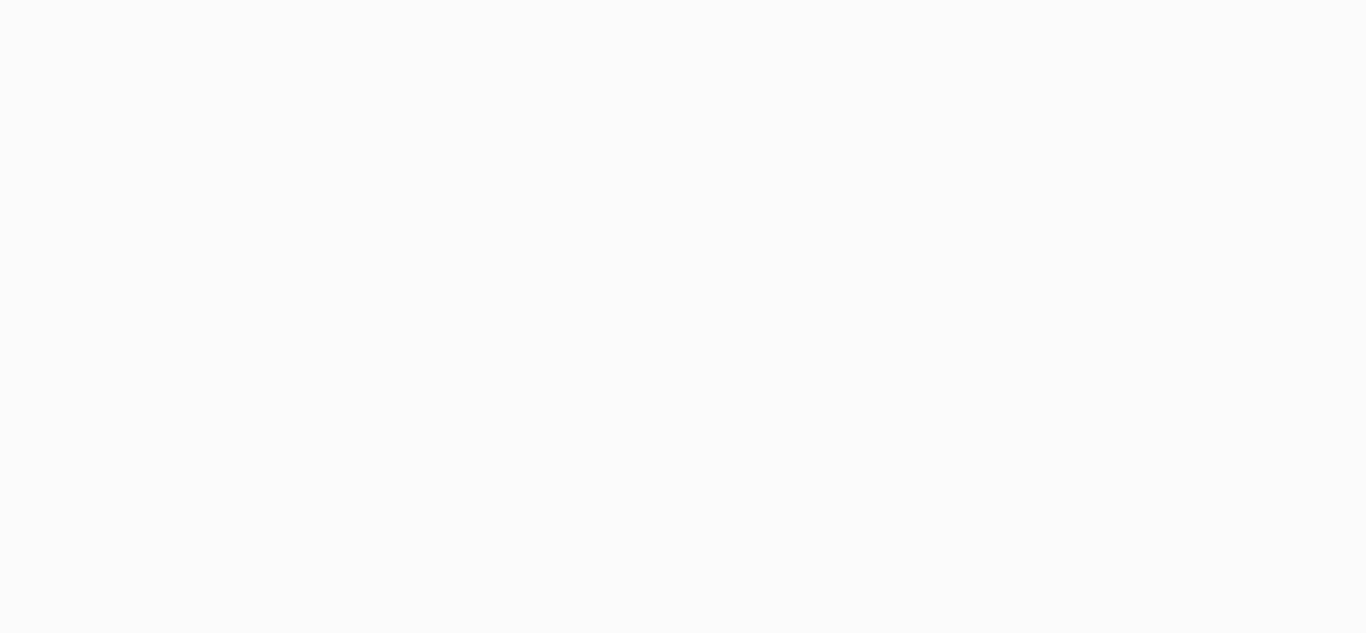 scroll, scrollTop: 0, scrollLeft: 0, axis: both 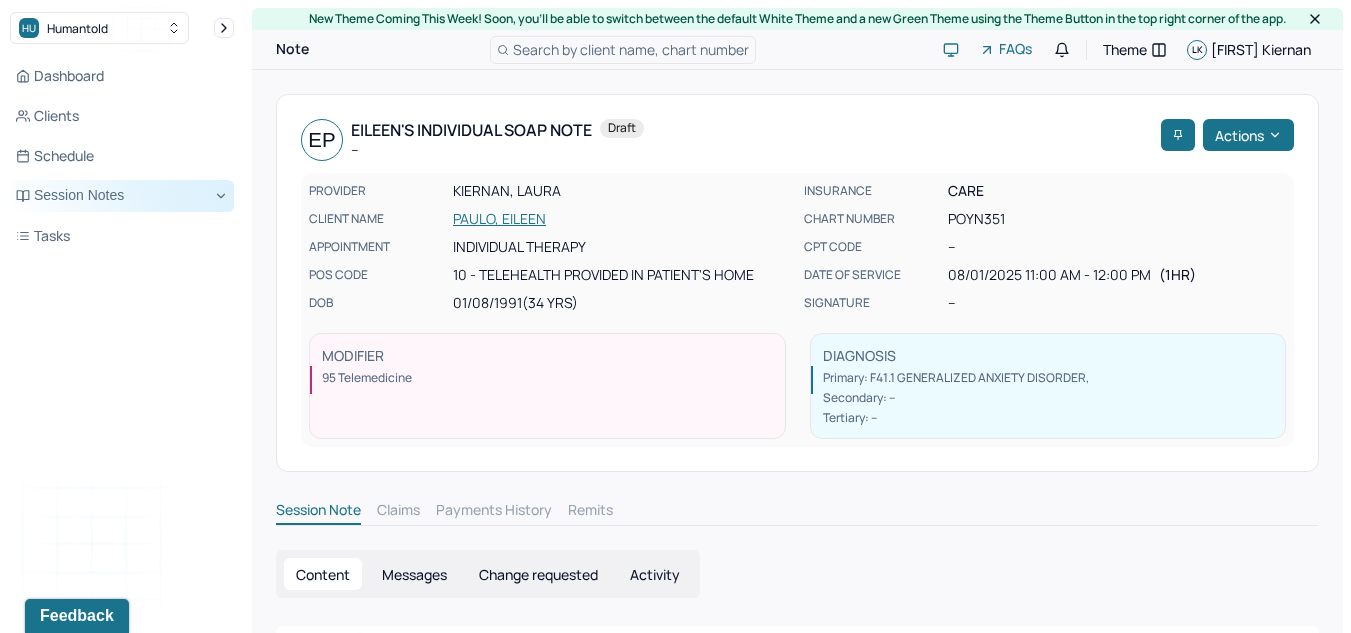 click on "Session Notes" at bounding box center [122, 196] 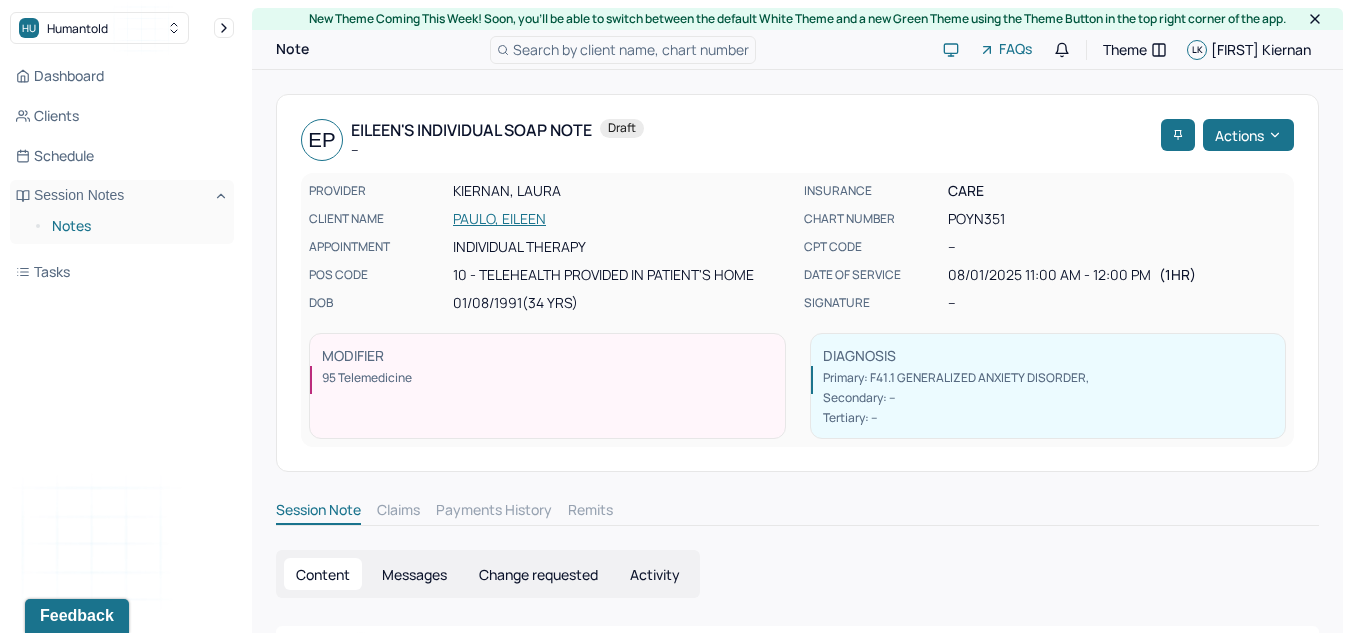 click on "Notes" at bounding box center [135, 226] 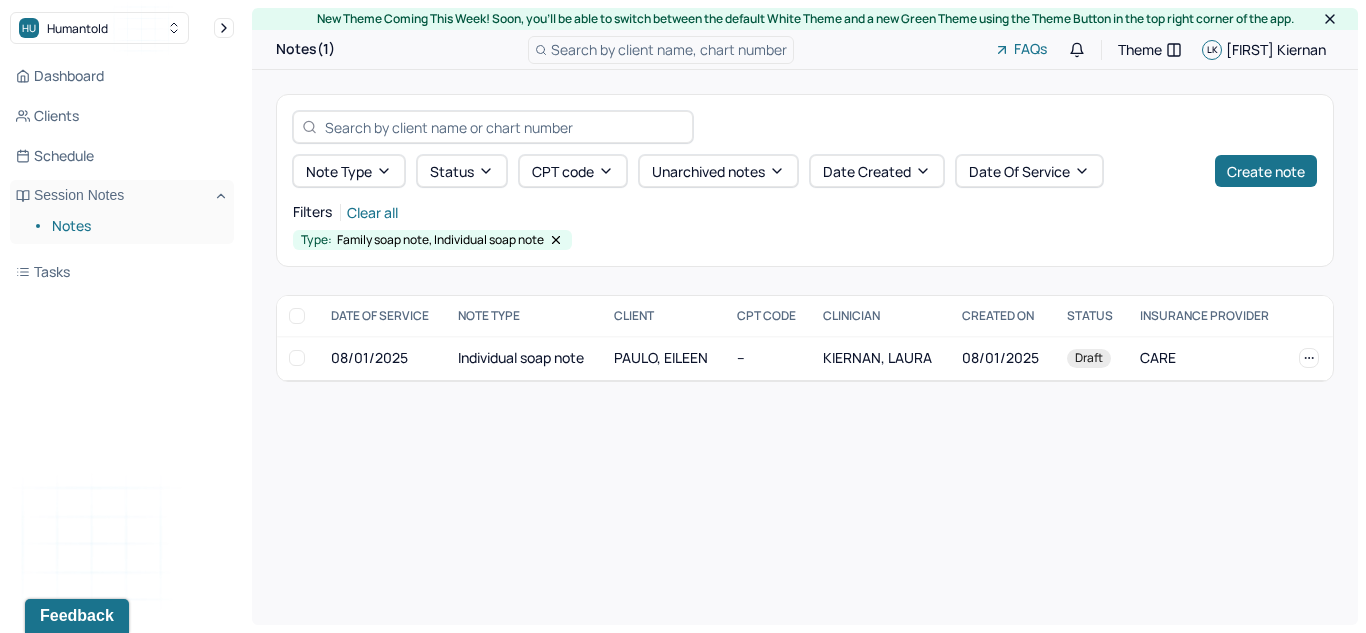 click on "Note type Status CPT code Unarchived notes Date Created Date Of Service Create note Filters Clear all Type: Family soap note, Individual soap note DATE OF SERVICE NOTE TYPE CLIENT CPT CODE CLINICIAN CREATED ON STATUS INSURANCE PROVIDER 08/01/2025 Individual soap note PAULO, EILEEN -- KIERNAN, LAURA 08/01/2025 Draft CARE PAULO, EILEEN Draft 08/01/2025 Individual soap note Provider: KIERNAN, LAURA Created on: 08/01/2025" at bounding box center (805, 238) 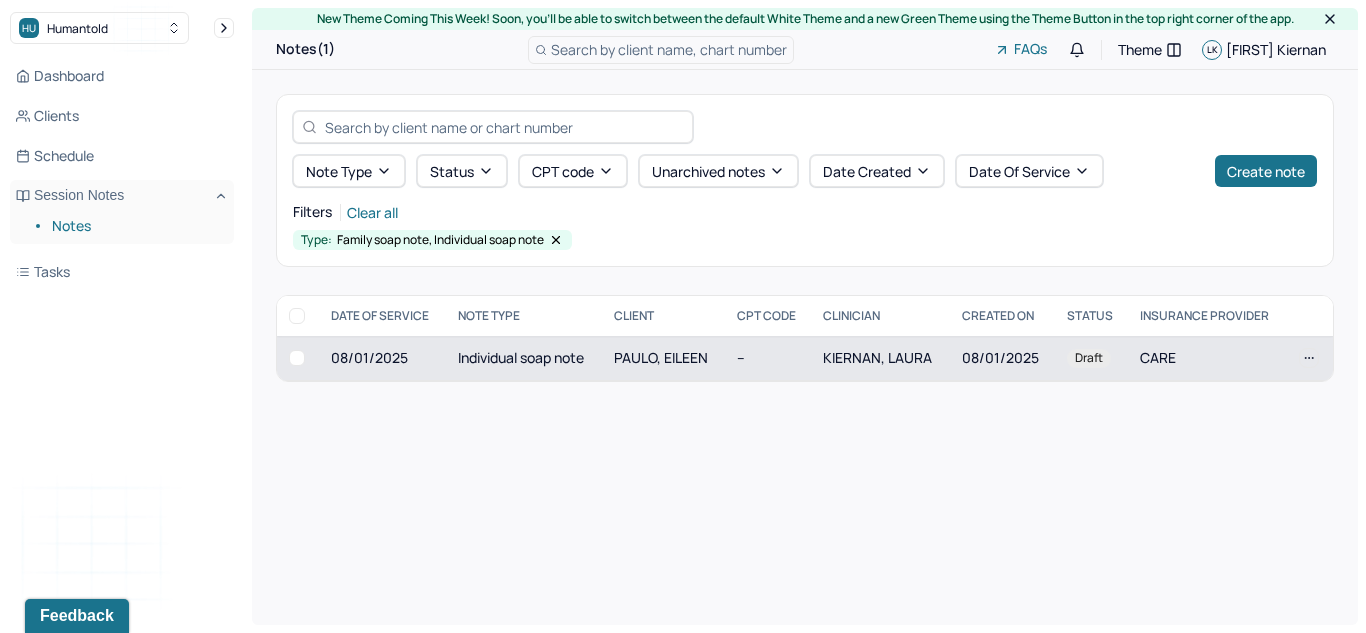 click on "08/01/2025" at bounding box center [382, 358] 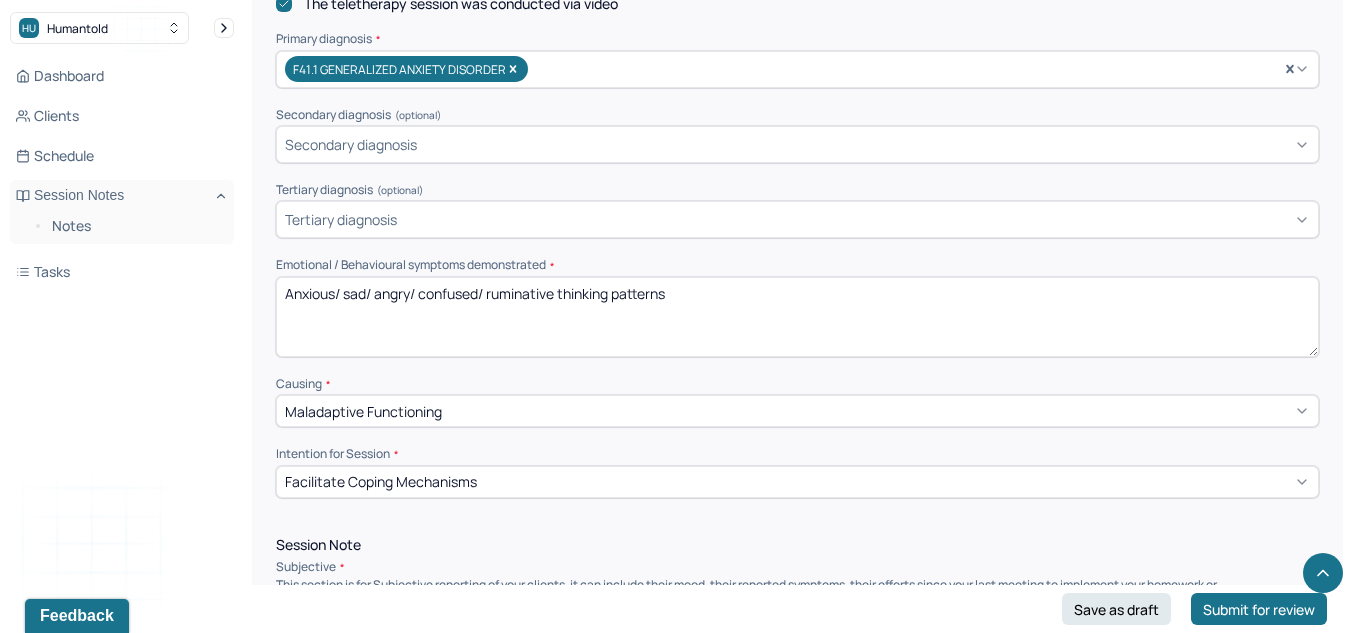 scroll, scrollTop: 713, scrollLeft: 0, axis: vertical 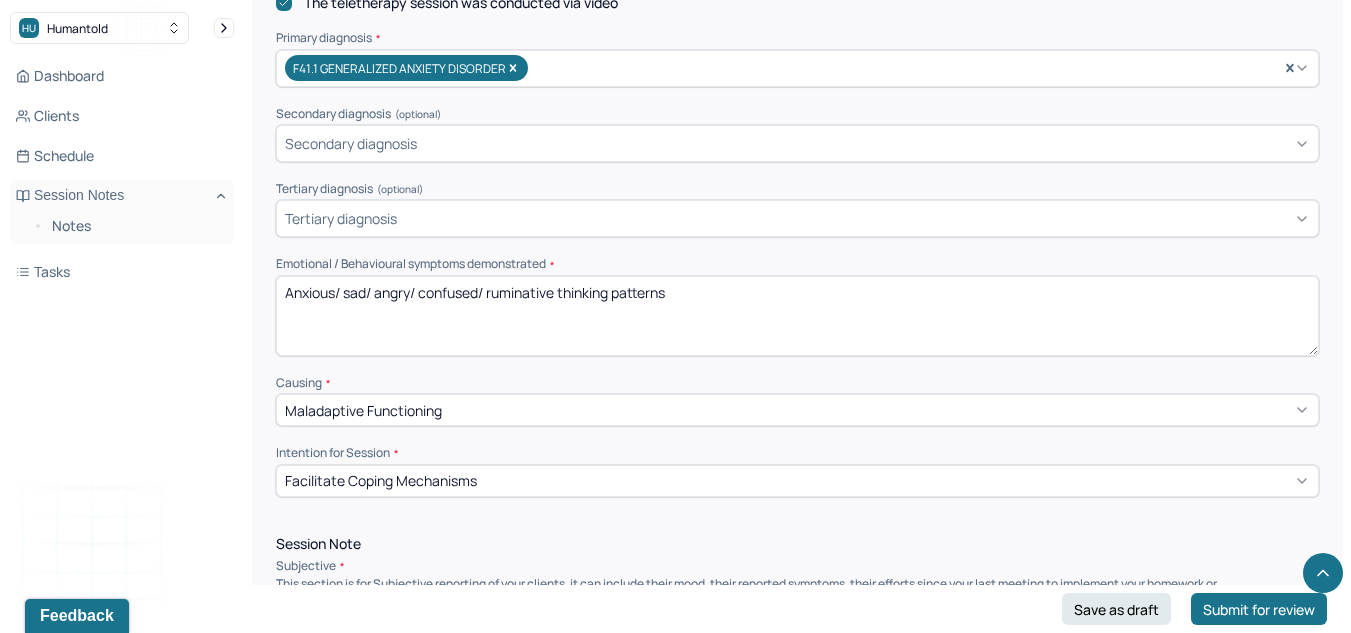 click on "Anxious/ sad/ angry/ confused/ ruminative thinking patterns" at bounding box center (797, 316) 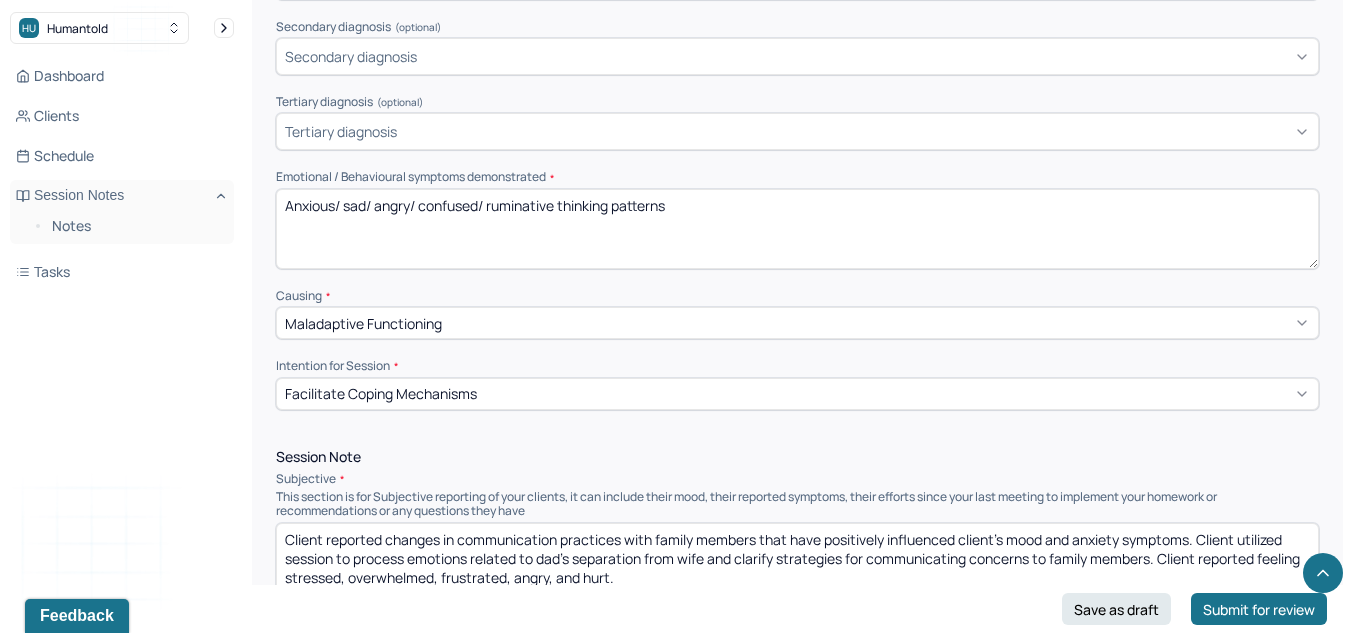 scroll, scrollTop: 801, scrollLeft: 0, axis: vertical 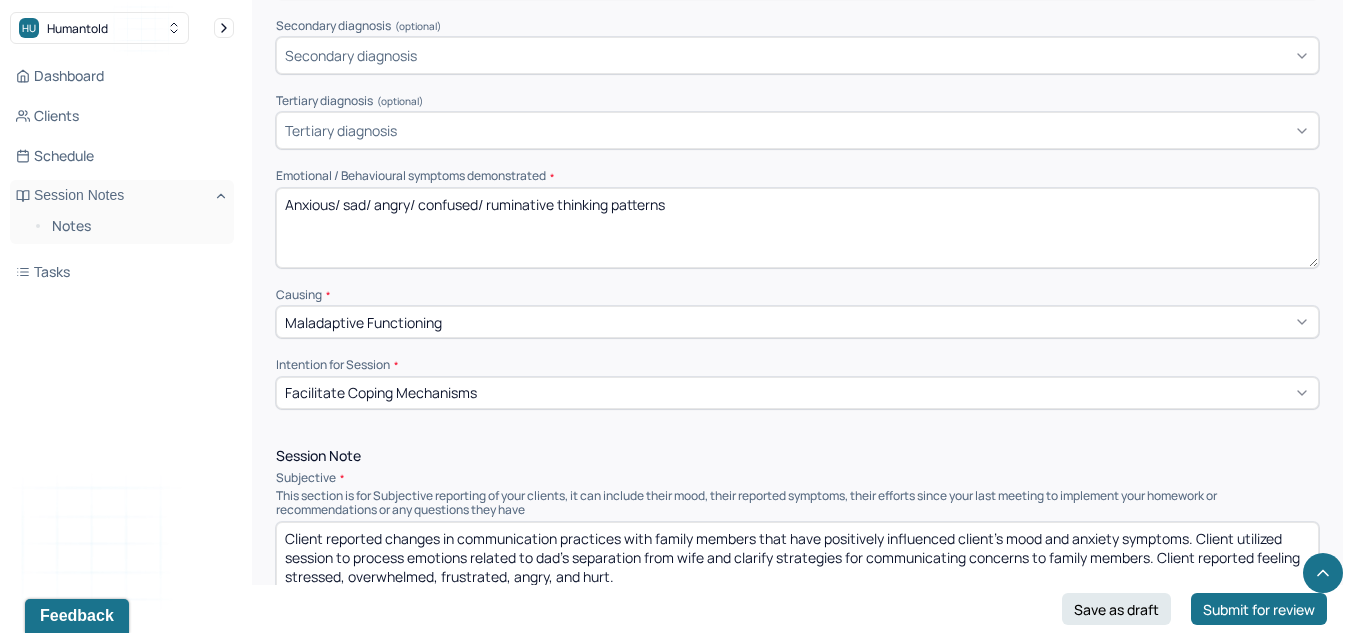 click on "Anxious/ sad/ angry/ confused/ ruminative thinking patterns" at bounding box center [797, 228] 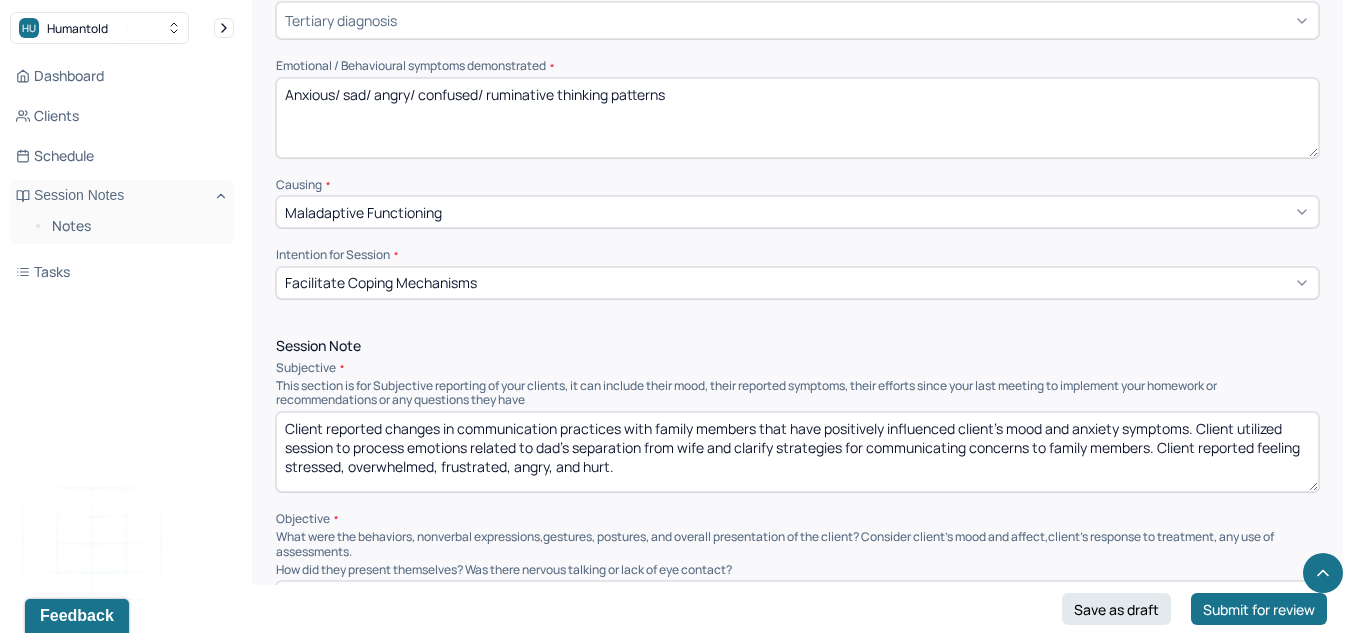 scroll, scrollTop: 913, scrollLeft: 0, axis: vertical 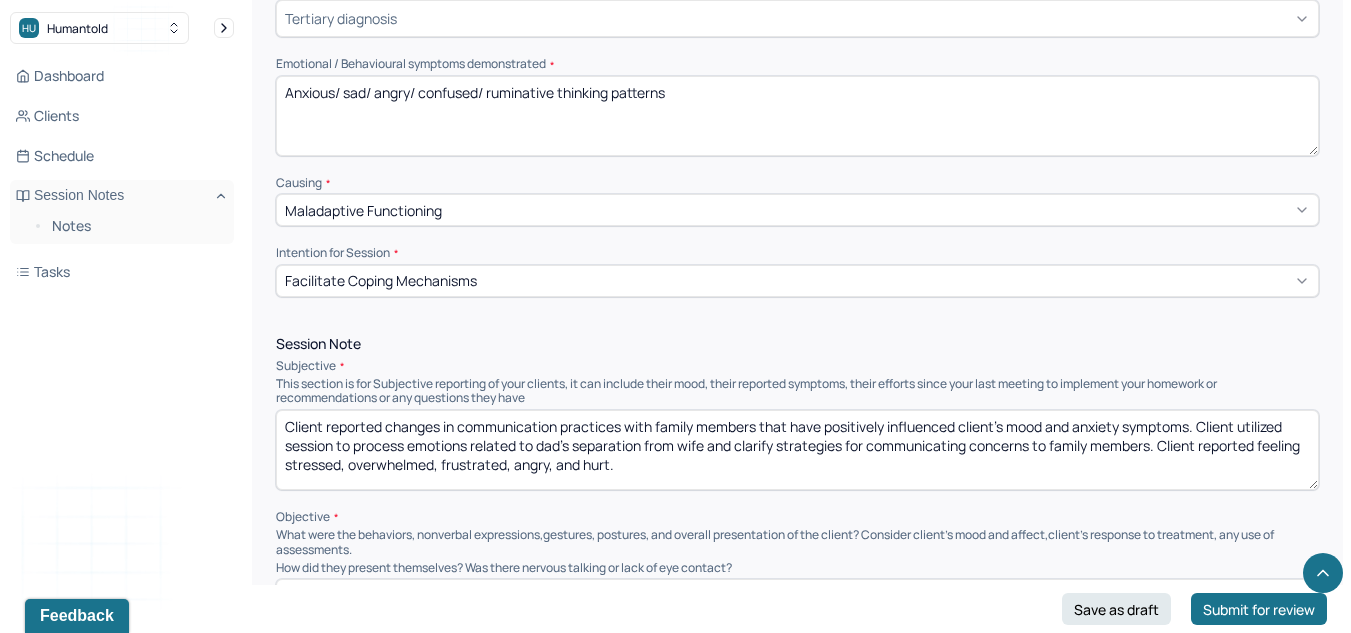 click on "Client reported changes in communication practices with family members that have positively influenced client's mood and anxiety symptoms. Client utilized session to process emotions related to dad's separation from wife and clarify strategies for communicating concerns to family members. Client reported feeling stressed, overwhelmed, frustrated, angry, and hurt." at bounding box center [797, 450] 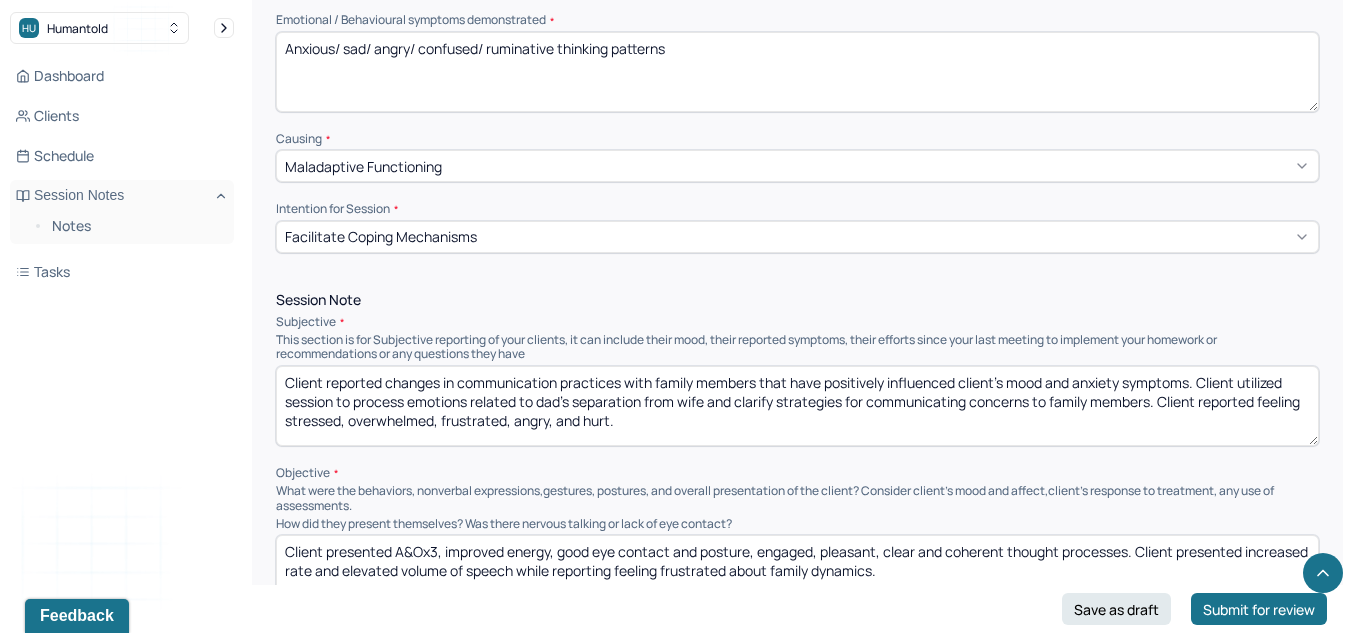 scroll, scrollTop: 958, scrollLeft: 0, axis: vertical 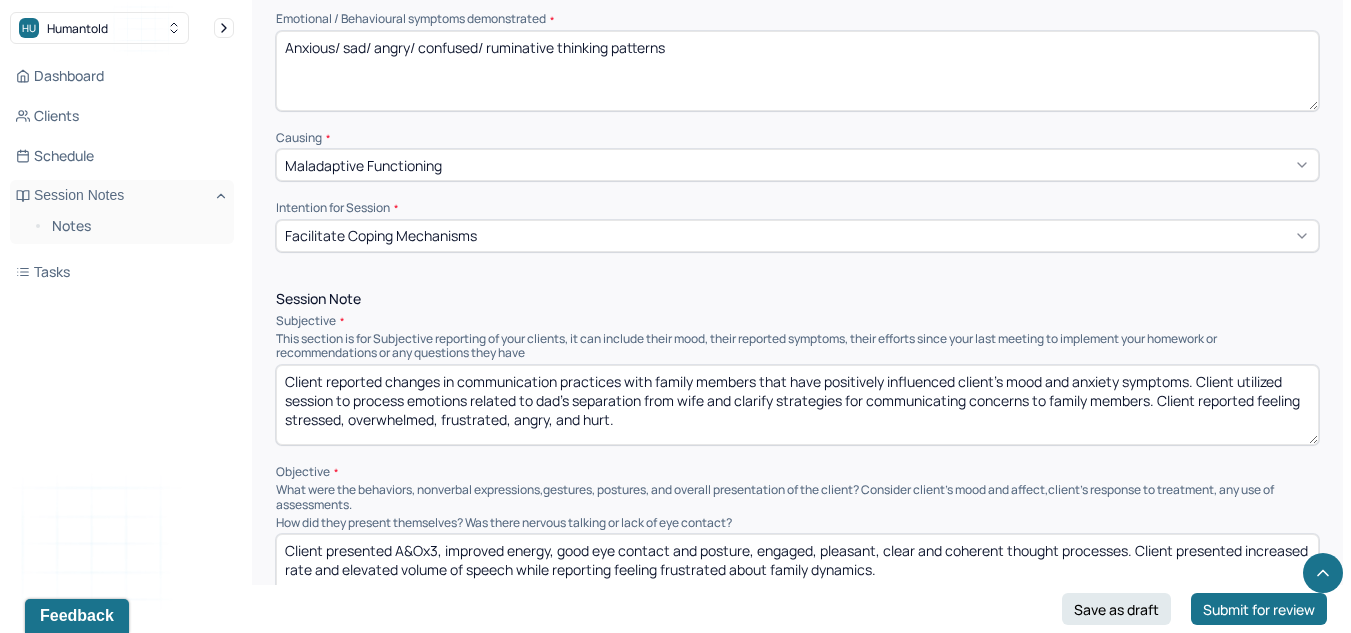 click on "Client reported changes in communication practices with family members that have positively influenced client's mood and anxiety symptoms. Client utilized session to process emotions related to dad's separation from wife and clarify strategies for communicating concerns to family members. Client reported feeling stressed, overwhelmed, frustrated, angry, and hurt." at bounding box center (797, 405) 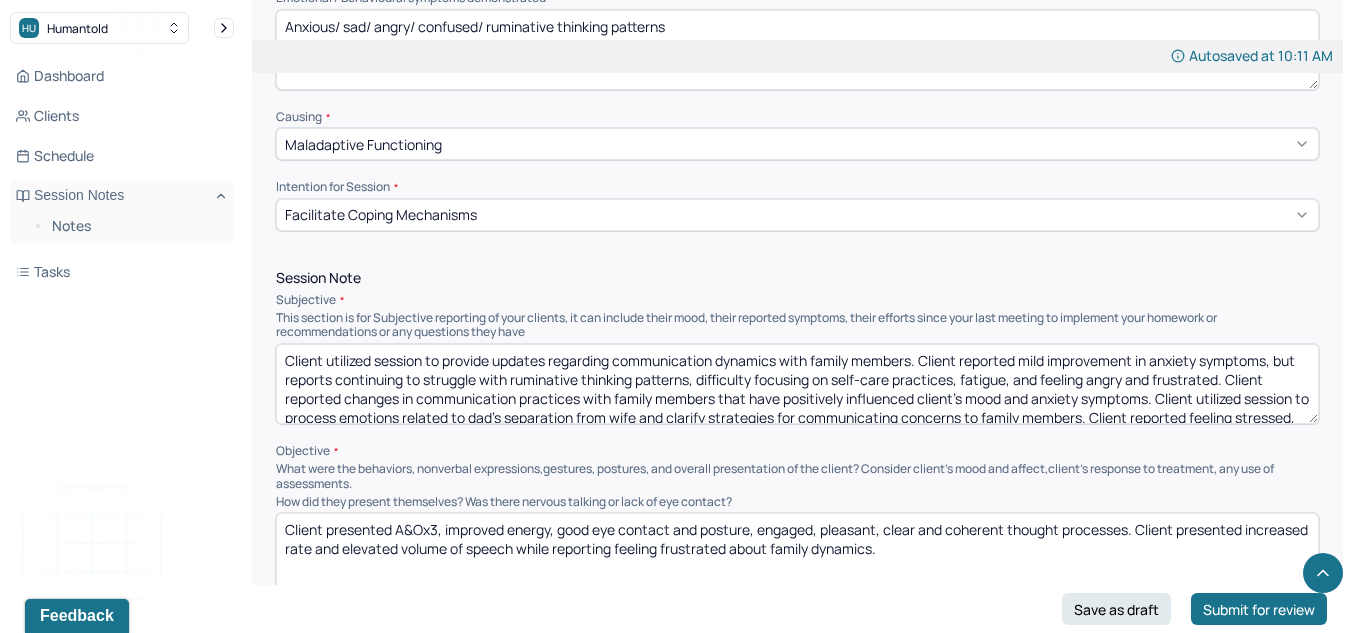 scroll, scrollTop: 981, scrollLeft: 0, axis: vertical 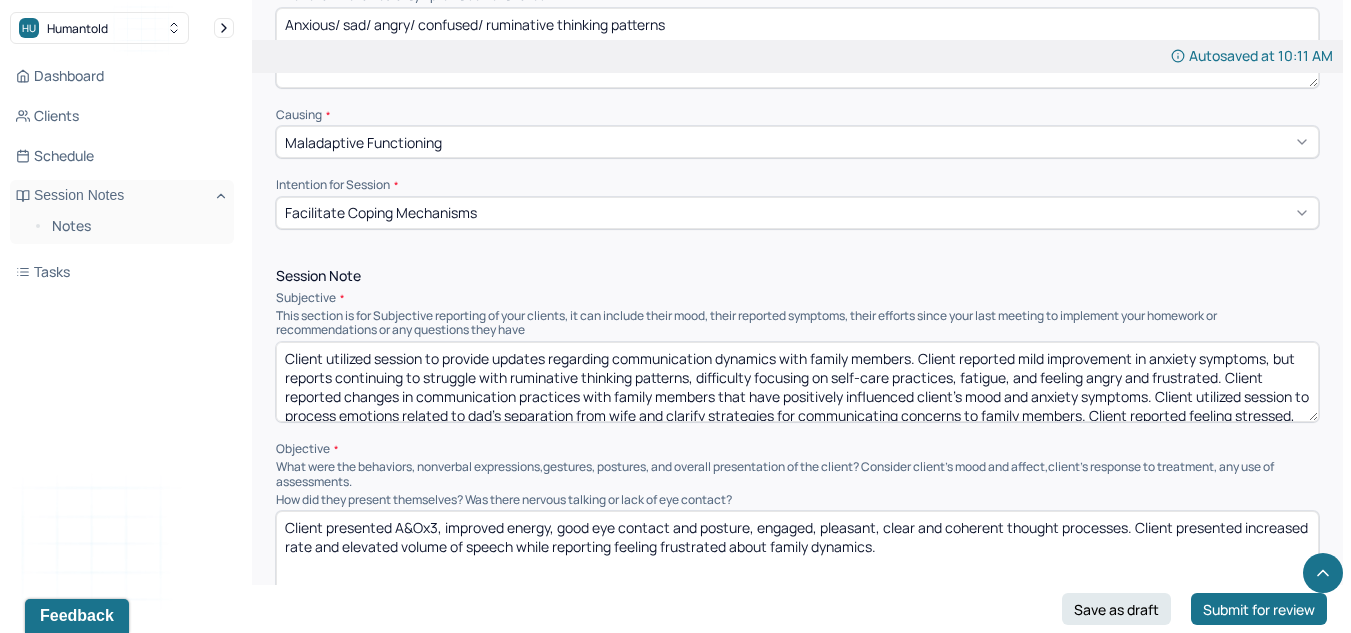 click on "Client utilized session to provide updates regarding communication dynamics with family members. Client reported mild improvement in anxiety symptoms, but reports continuing to struggle with ruminative thinking patterns, difficulty focusing on self-care practices, fatigue, and feeling angry and frustrated. Client reported changes in communication practices with family members that have positively influenced client's mood and anxiety symptoms. Client utilized session to process emotions related to dad's separation from wife and clarify strategies for communicating concerns to family members. Client reported feeling stressed, overwhelmed, frustrated, angry, and hurt." at bounding box center [797, 382] 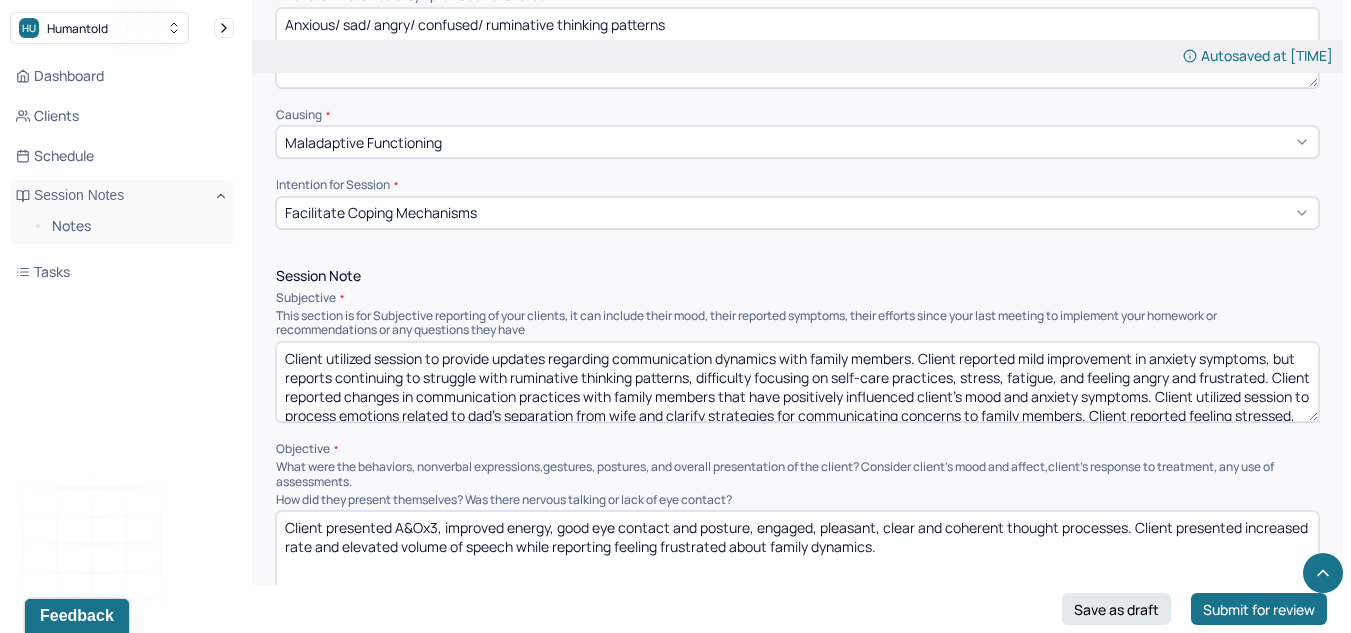 click on "Client utilized session to provide updates regarding communication dynamics with family members. Client reported mild improvement in anxiety symptoms, but reports continuing to struggle with ruminative thinking patterns, difficulty focusing on self-care practices, stress, fatigue, and feeling angry and frustrated. Client reported changes in communication practices with family members that have positively influenced client's mood and anxiety symptoms. Client utilized session to process emotions related to dad's separation from wife and clarify strategies for communicating concerns to family members. Client reported feeling stressed, overwhelmed, frustrated, angry, and hurt." at bounding box center (797, 382) 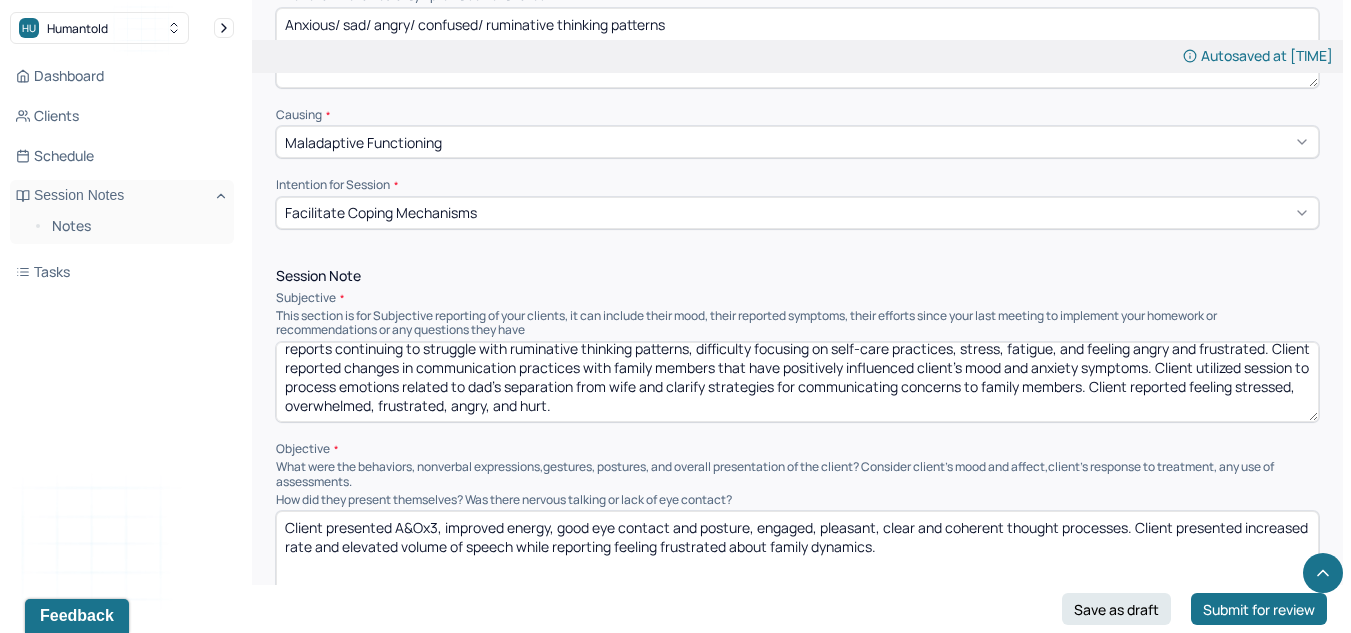 drag, startPoint x: 356, startPoint y: 393, endPoint x: 1062, endPoint y: 489, distance: 712.497 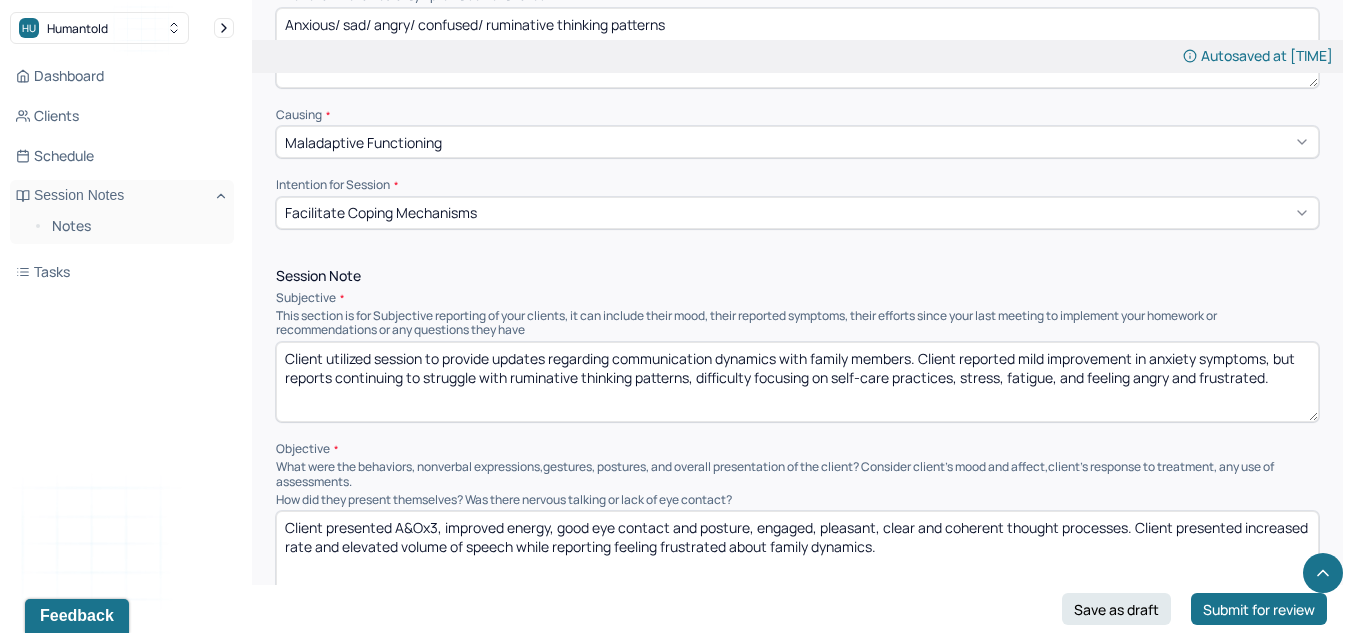 scroll, scrollTop: 0, scrollLeft: 0, axis: both 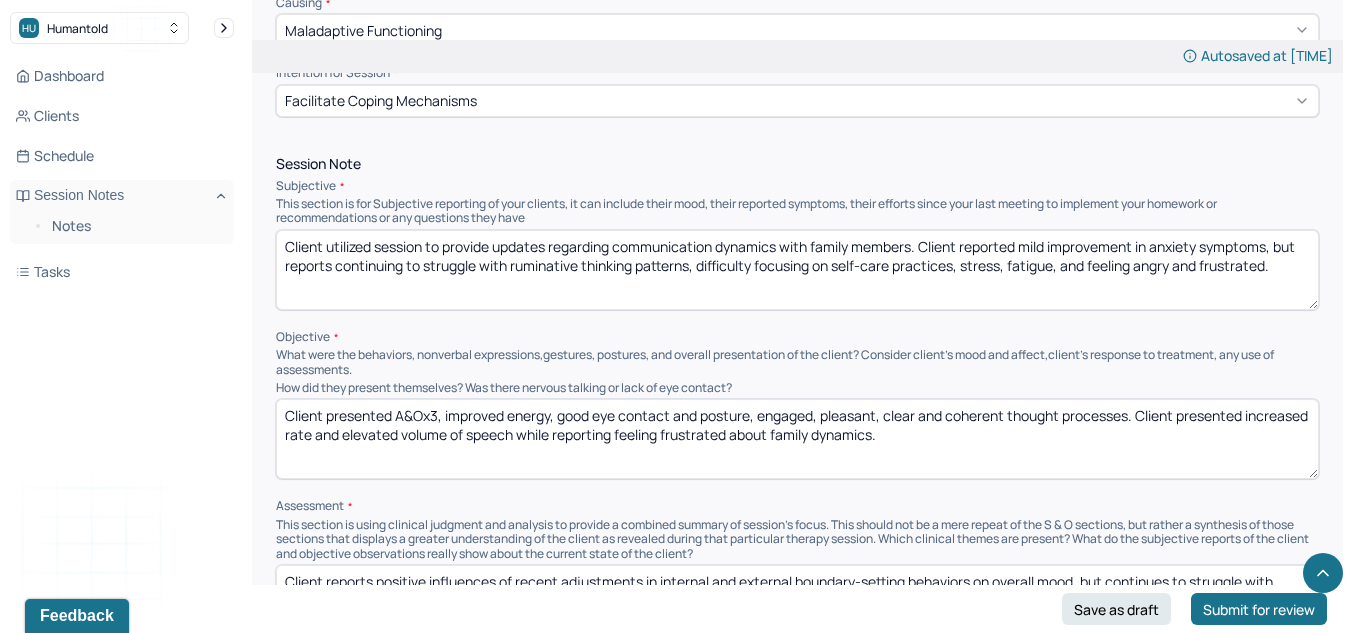 type on "Client utilized session to provide updates regarding communication dynamics with family members. Client reported mild improvement in anxiety symptoms, but reports continuing to struggle with ruminative thinking patterns, difficulty focusing on self-care practices, stress, fatigue, and feeling angry and frustrated." 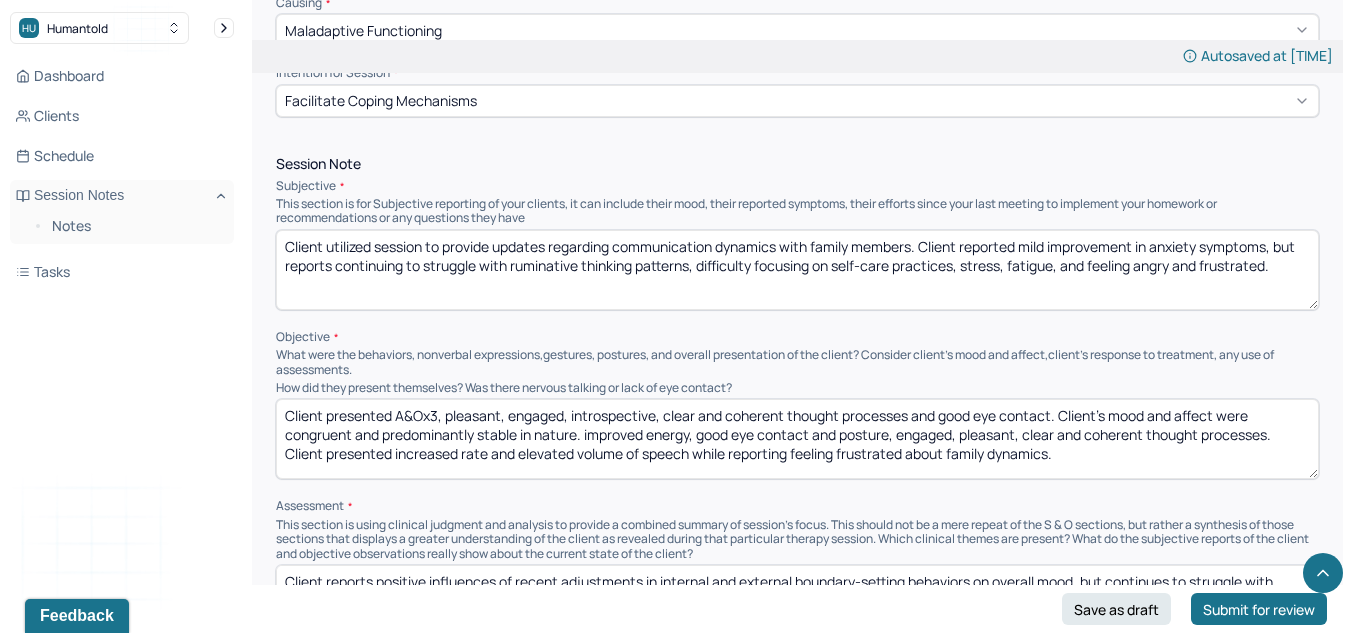 drag, startPoint x: 1093, startPoint y: 467, endPoint x: 597, endPoint y: 437, distance: 496.90643 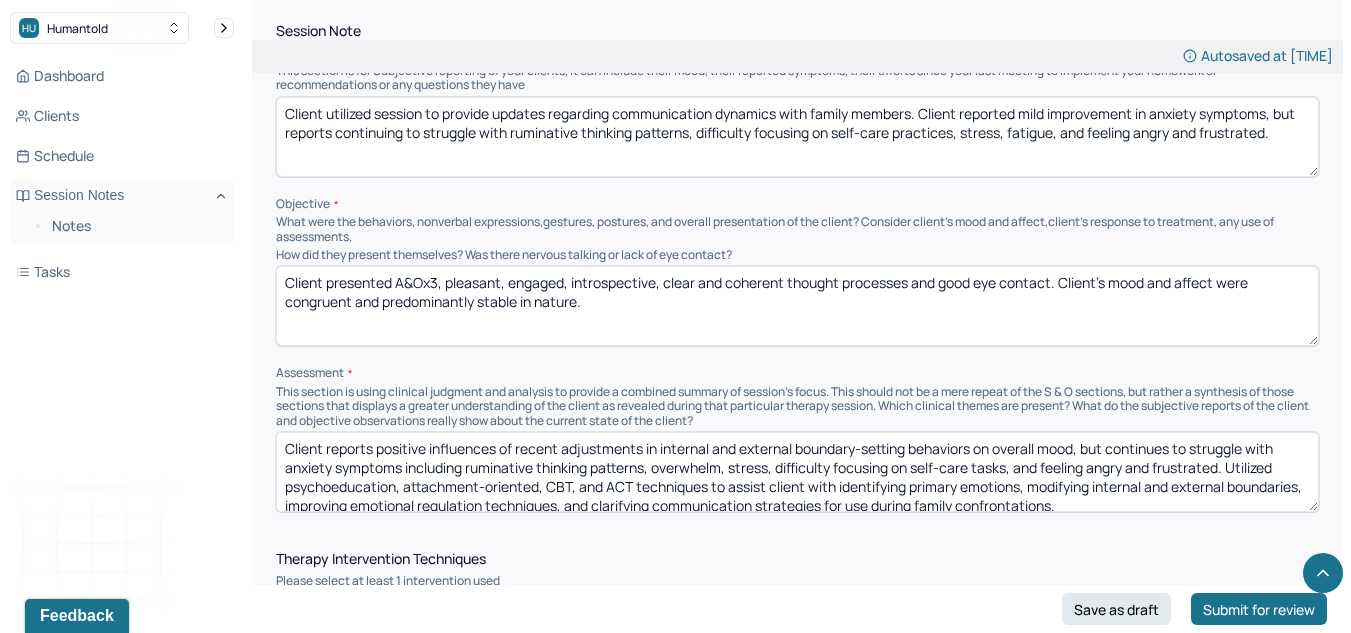 scroll, scrollTop: 1227, scrollLeft: 0, axis: vertical 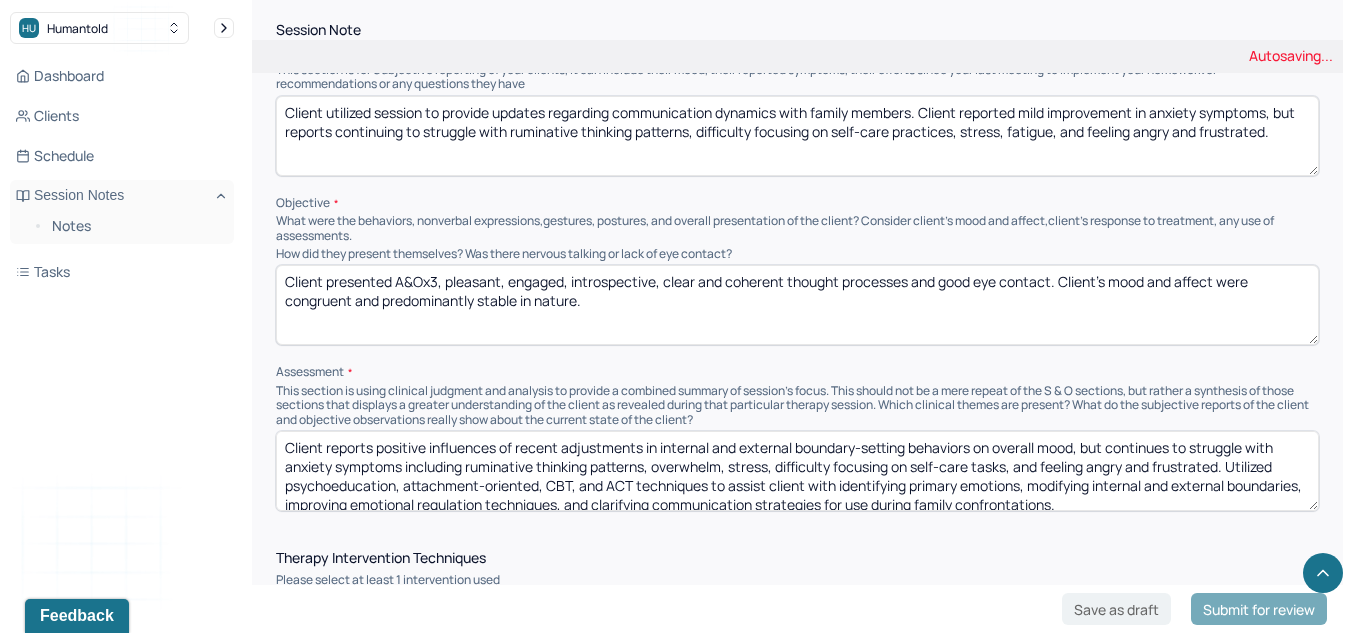 type on "Client presented A&Ox3, pleasant, engaged, introspective, clear and coherent thought processes and good eye contact. Client's mood and affect were congruent and predominantly stable in nature." 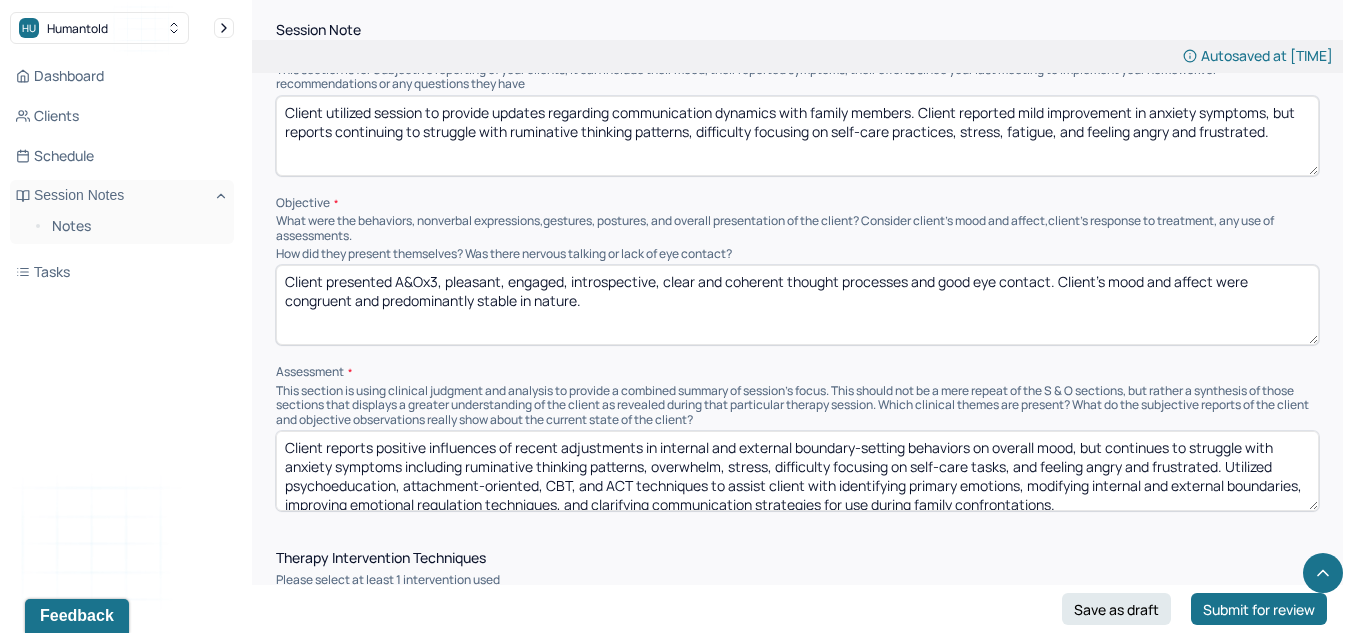 click on "Client reports positive influences of recent adjustments in internal and external boundary-setting behaviors on overall mood, but continues to struggle with anxiety symptoms including ruminative thinking patterns, overwhelm, stress, difficulty focusing on self-care tasks, and feeling angry and frustrated. Utilized psychoeducation, attachment-oriented, CBT, and ACT techniques to assist client with identifying primary emotions, modifying internal and external boundaries, improving emotional regulation techniques, and clarifying communication strategies for use during family confrontations." at bounding box center [797, 471] 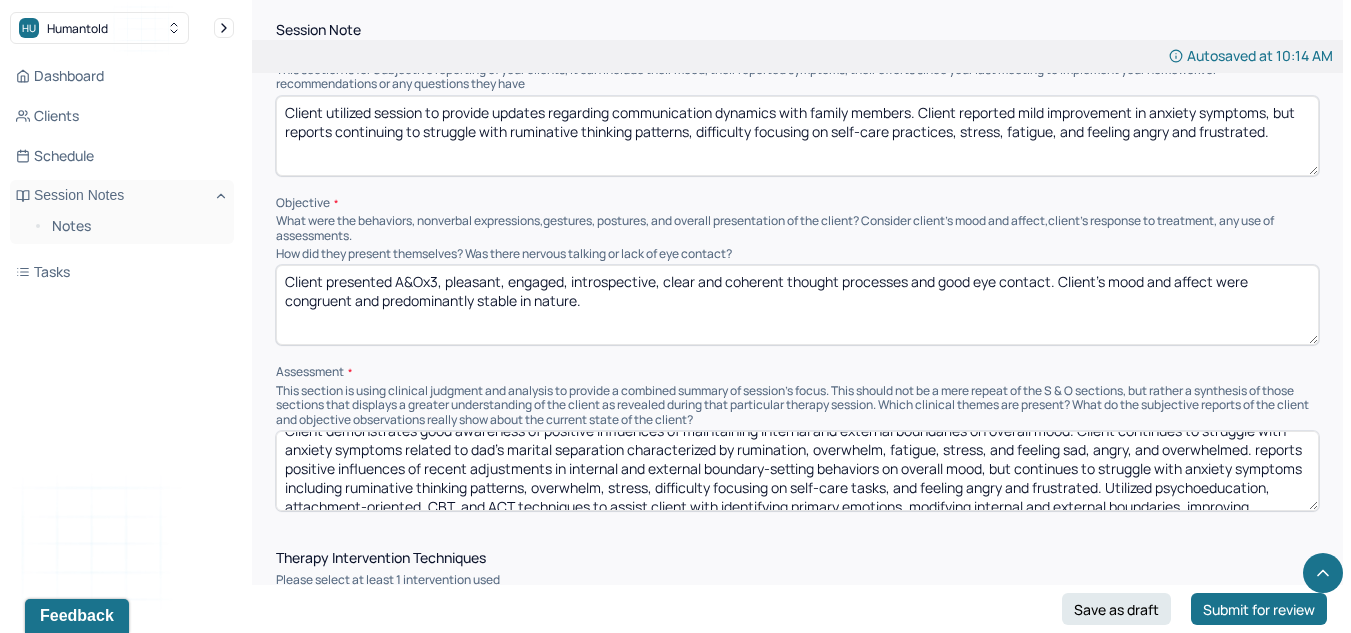 scroll, scrollTop: 30, scrollLeft: 0, axis: vertical 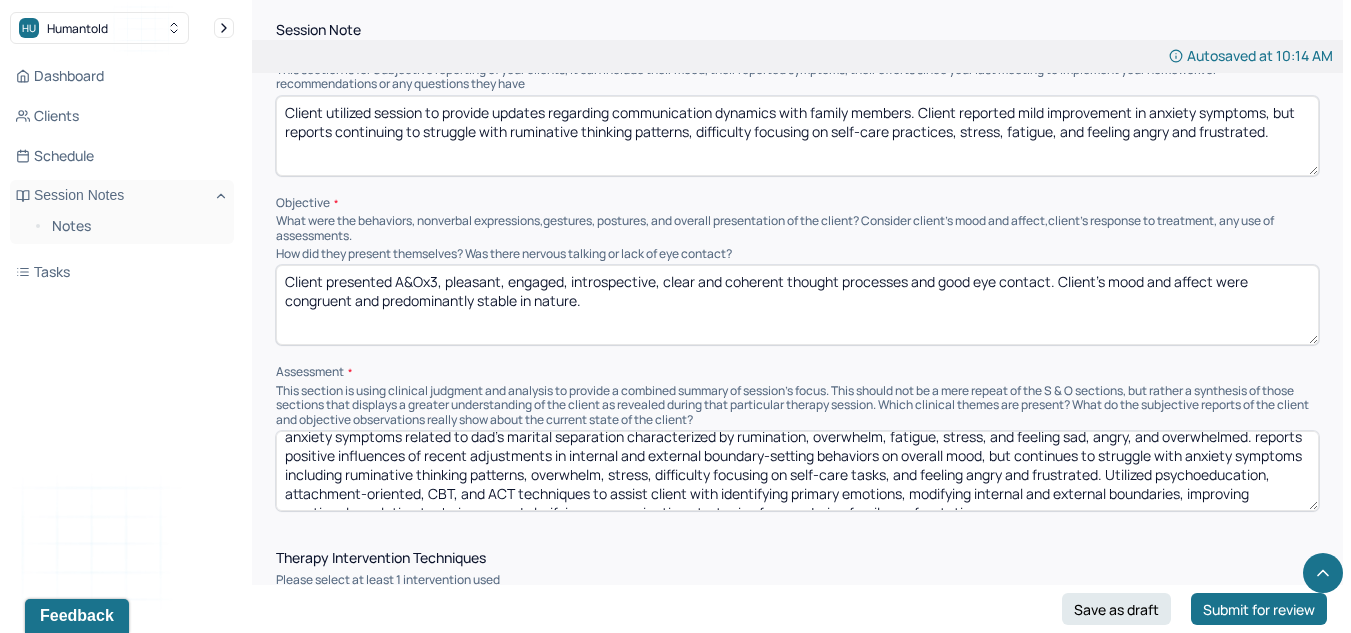 drag, startPoint x: 1180, startPoint y: 500, endPoint x: 274, endPoint y: 467, distance: 906.60077 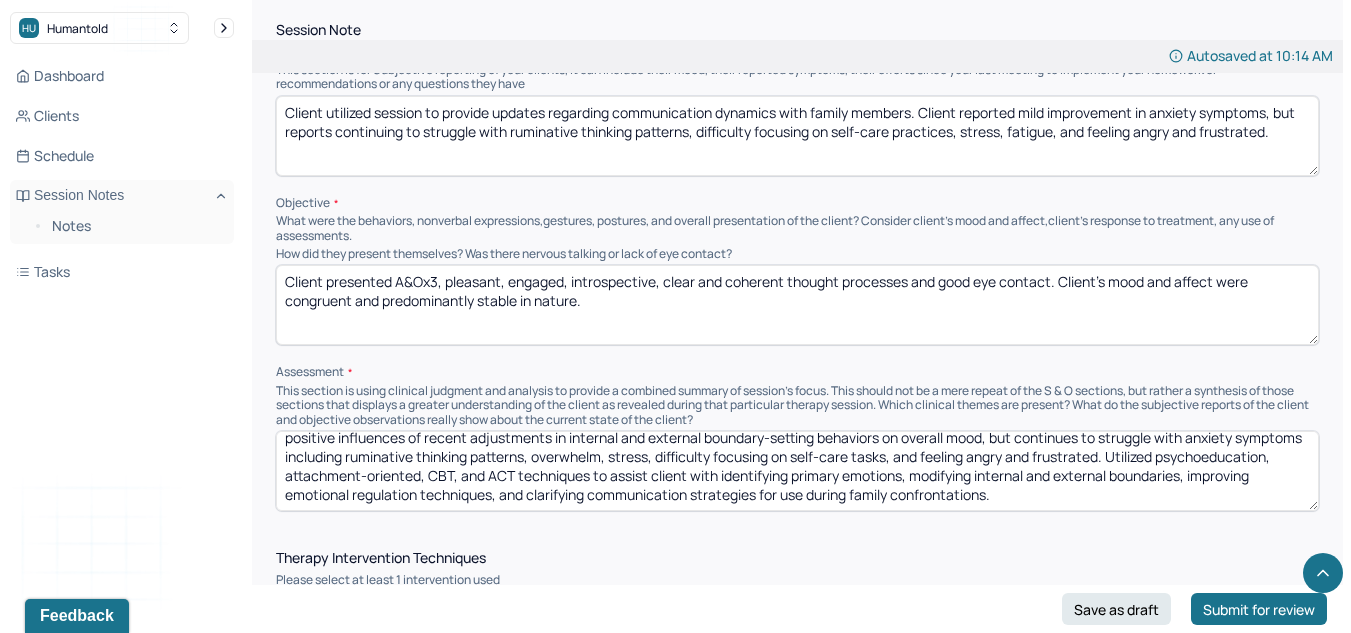 scroll, scrollTop: 0, scrollLeft: 0, axis: both 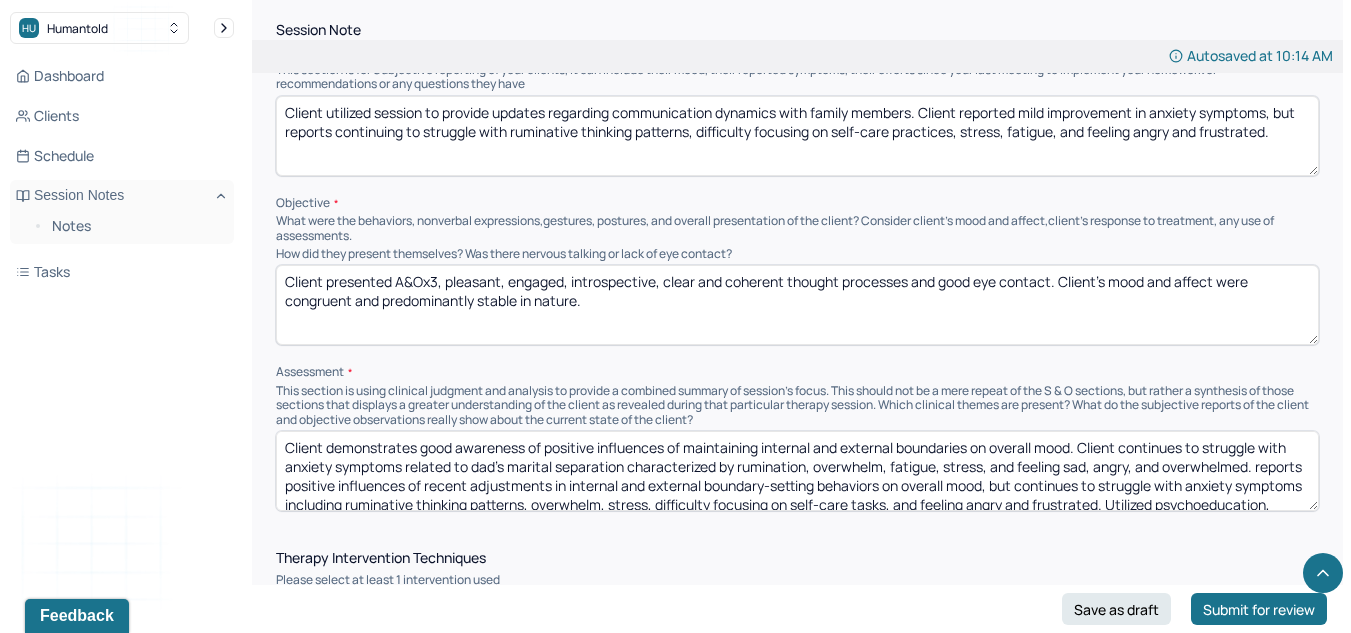 drag, startPoint x: 1180, startPoint y: 473, endPoint x: 265, endPoint y: 455, distance: 915.177 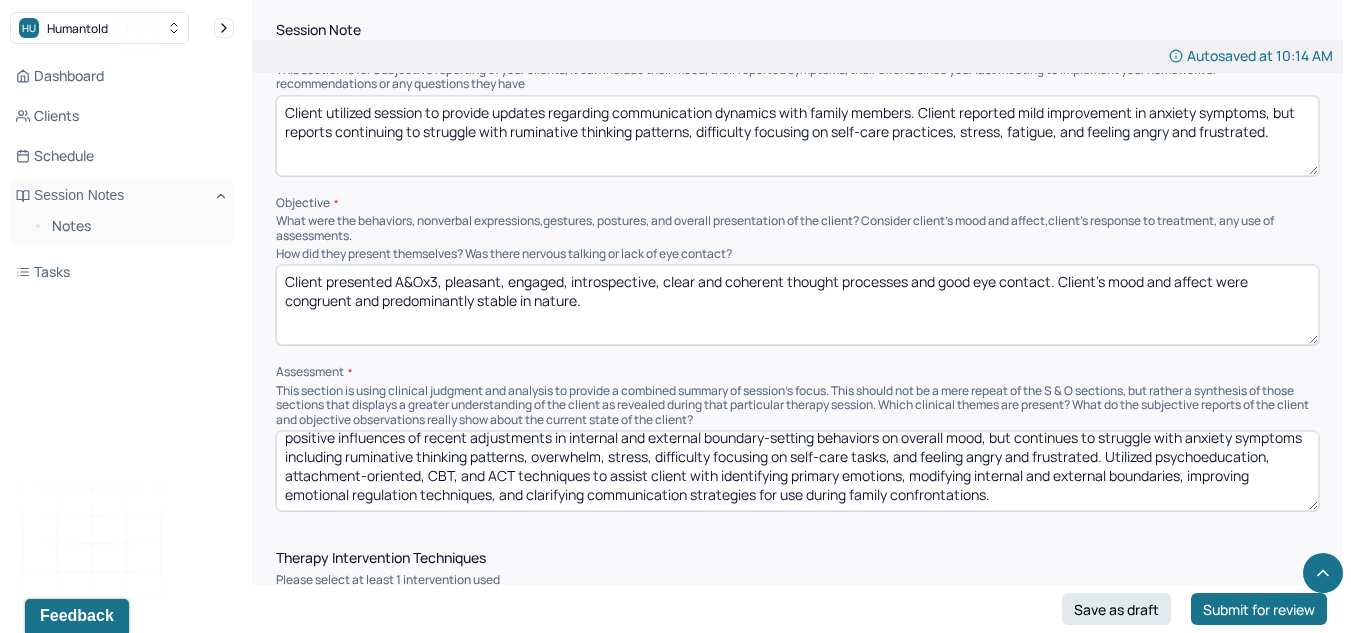 scroll, scrollTop: 0, scrollLeft: 0, axis: both 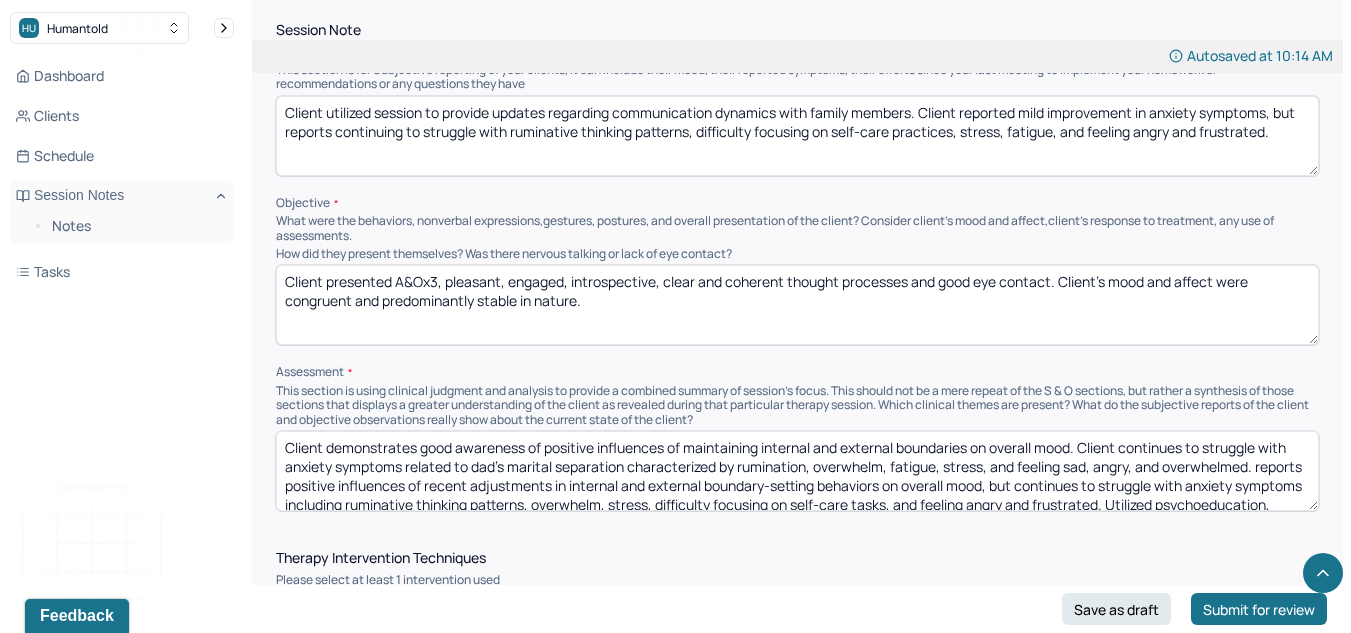 drag, startPoint x: 1183, startPoint y: 503, endPoint x: 252, endPoint y: 482, distance: 931.2368 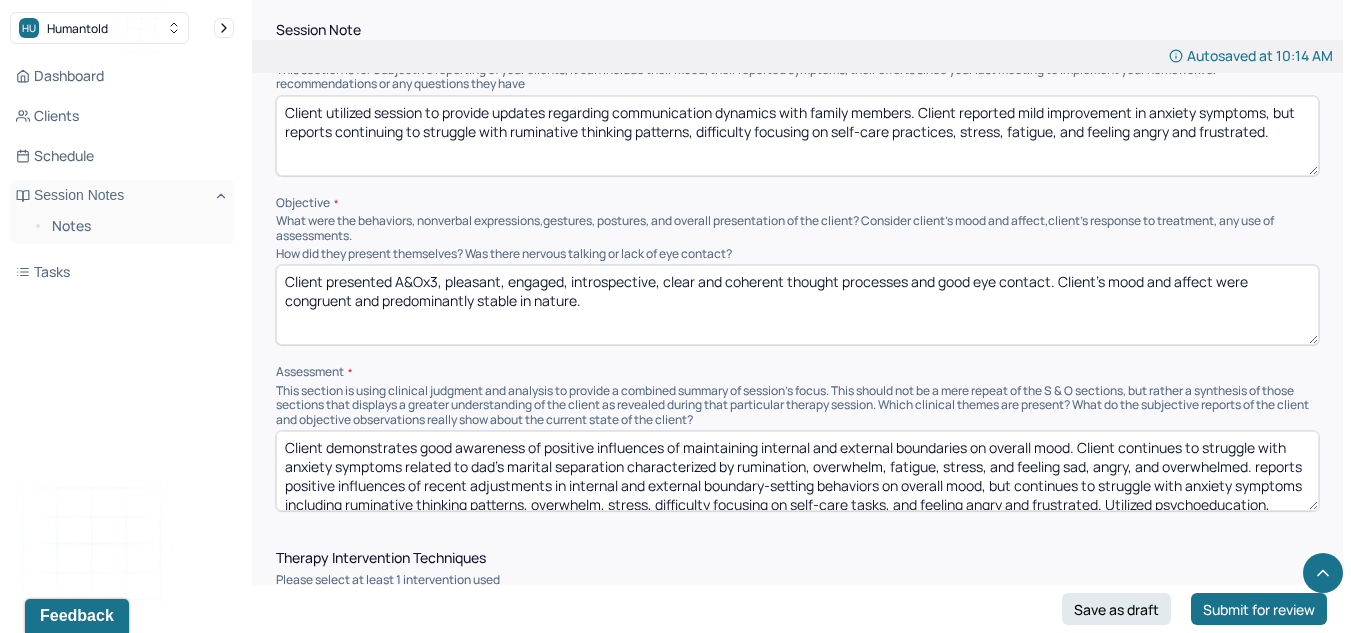 click on "Autosaved at 10:14 AM Appointment Details Client name [FIRST] [LAST] Date of service 08/01/2025 Time 11:00am - 12:00pm Duration 1hr Appointment type individual therapy Provider name [FIRST] [LAST] Modifier 1 95 Telemedicine Note type Individual soap note Load previous session note Instructions The fields marked with an asterisk ( * ) are required before you can submit your notes. Before you can submit your session notes, they must be signed. You have the option to save your notes as a draft before making a submission. Appointment location * Teletherapy Client Teletherapy Location here Home Office Other Provider Teletherapy Location Home Office Other Consent was received for the teletherapy session The teletherapy session was conducted via video Primary diagnosis * F41.1 GENERALIZED ANXIETY DISORDER Secondary diagnosis (optional) Secondary diagnosis Tertiary diagnosis (optional) Tertiary diagnosis Emotional / Behavioural symptoms demonstrated * Anxious/ sad/ angry/ confused/ ruminative thinking patterns Causing *" at bounding box center (797, 612) 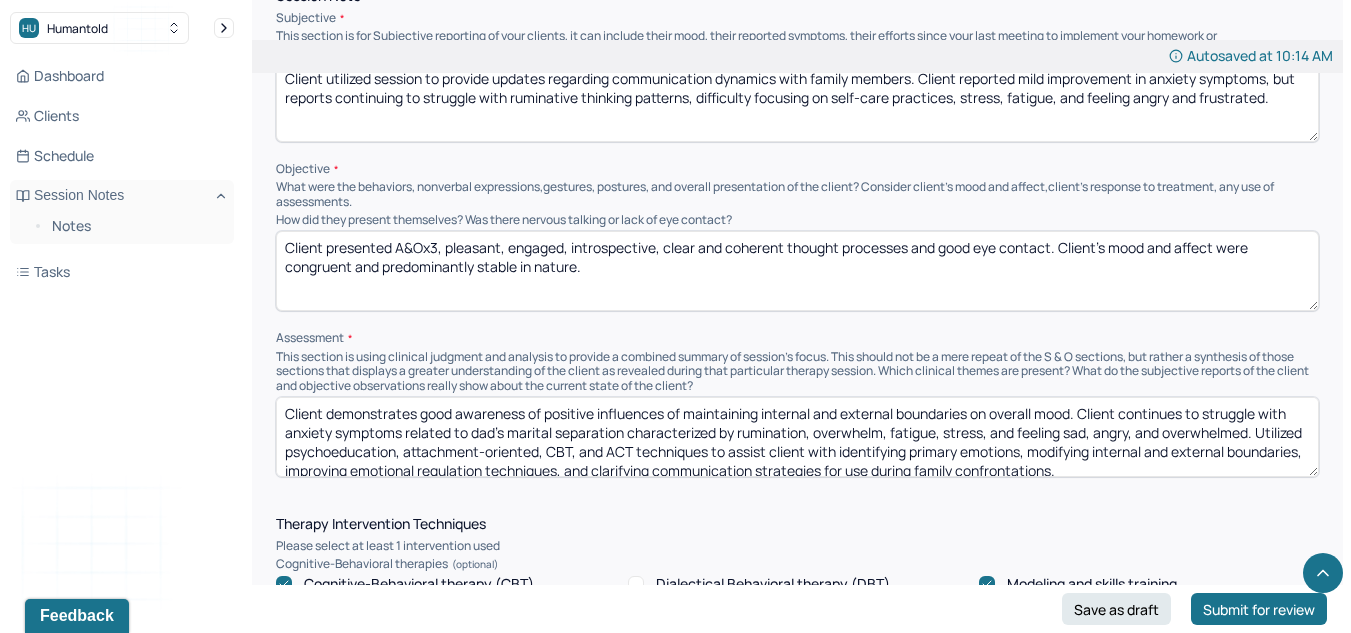 scroll, scrollTop: 1263, scrollLeft: 0, axis: vertical 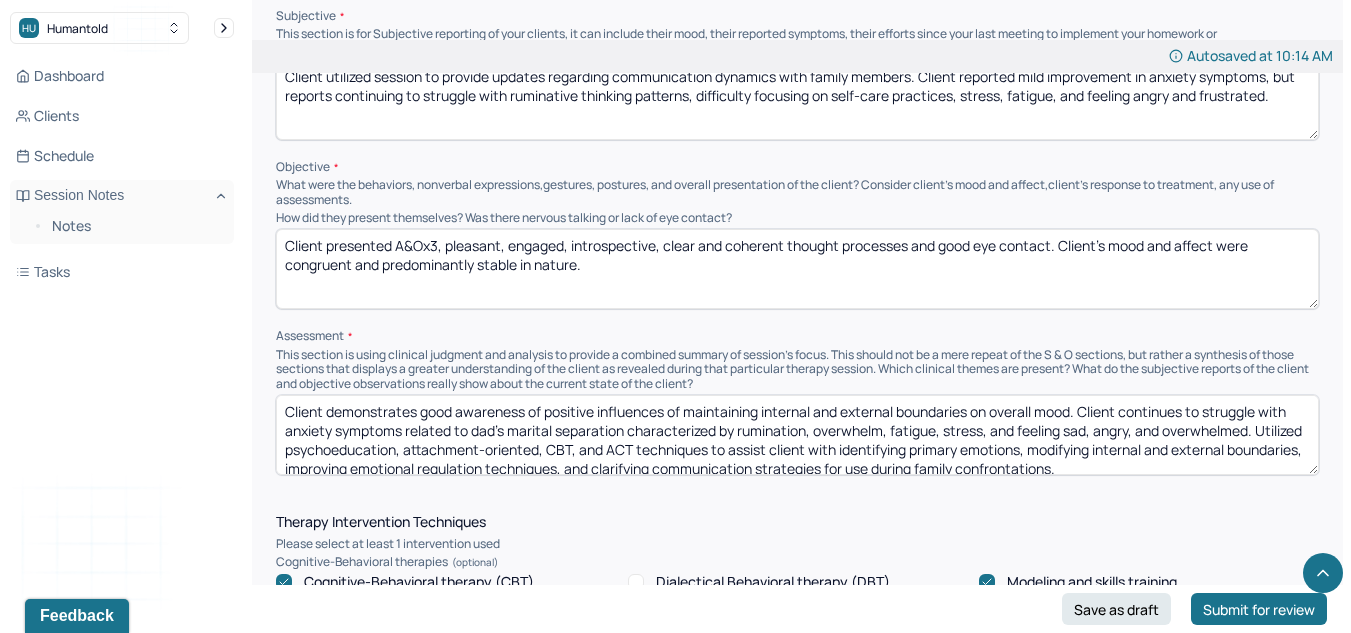 drag, startPoint x: 597, startPoint y: 448, endPoint x: 456, endPoint y: 446, distance: 141.01419 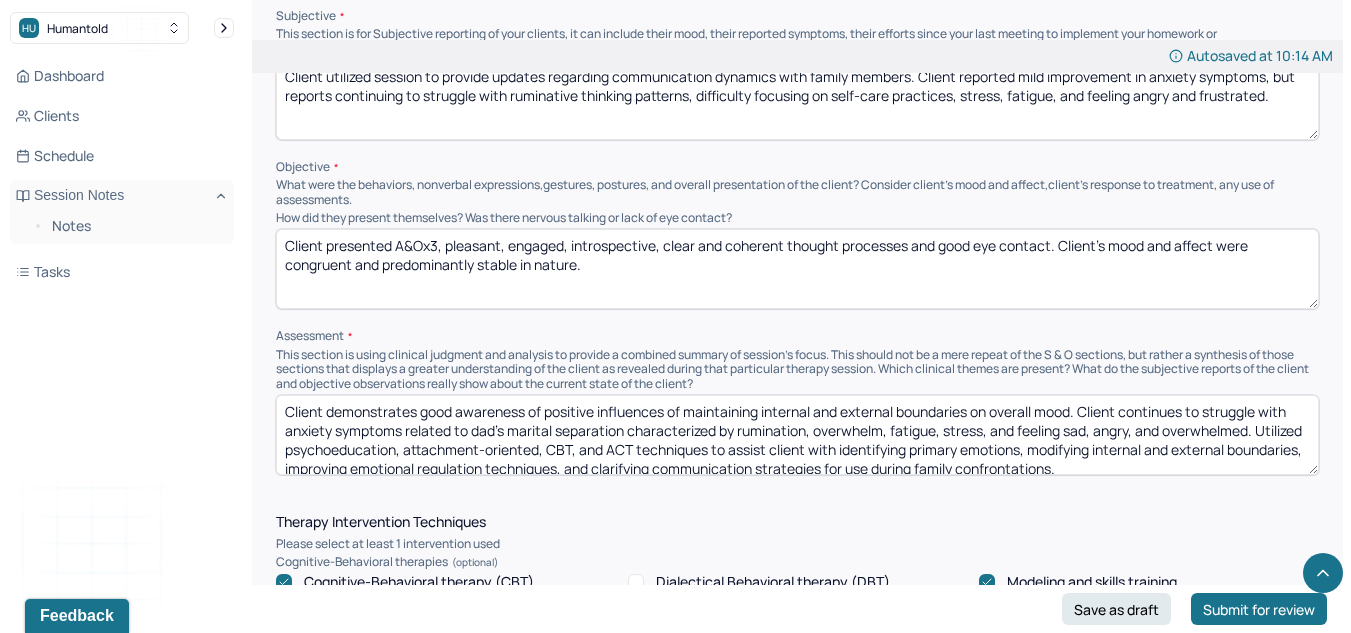 click on "Client demonstrates good awareness of positive influences of maintaining internal and external boundaries on overall mood. Client continues to struggle with anxiety symptoms related to dad's marital separation characterized by rumination, overwhelm, fatigue, stress, and feeling sad, angry, and overwhelmed. Utilized psychoeducation, attachment-oriented, CBT, and ACT techniques to assist client with identifying primary emotions, modifying internal and external boundaries, improving emotional regulation techniques, and clarifying communication strategies for use during family confrontations." at bounding box center [797, 435] 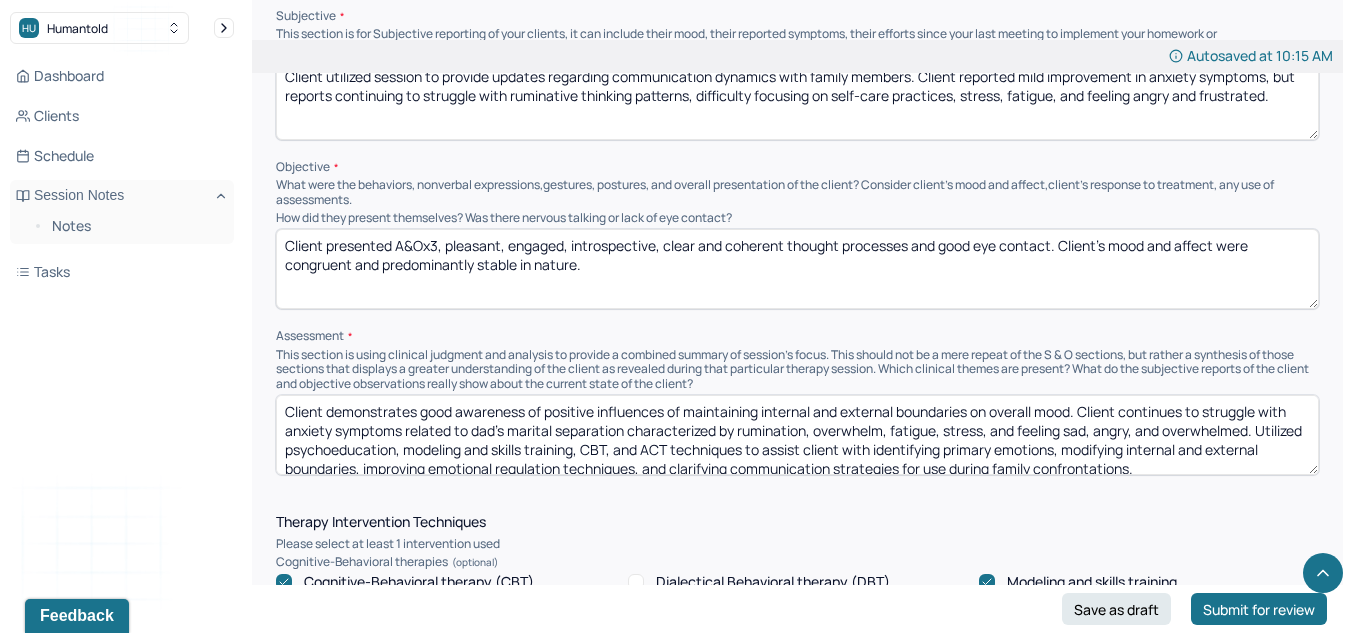 click on "Client demonstrates good awareness of positive influences of maintaining internal and external boundaries on overall mood. Client continues to struggle with anxiety symptoms related to dad's marital separation characterized by rumination, overwhelm, fatigue, stress, and feeling sad, angry, and overwhelmed. Utilized psychoeducation, modeling and skills training, CBT, and ACT techniques to assist client with identifying primary emotions, modifying internal and external boundaries, improving emotional regulation techniques, and clarifying communication strategies for use during family confrontations." at bounding box center [797, 435] 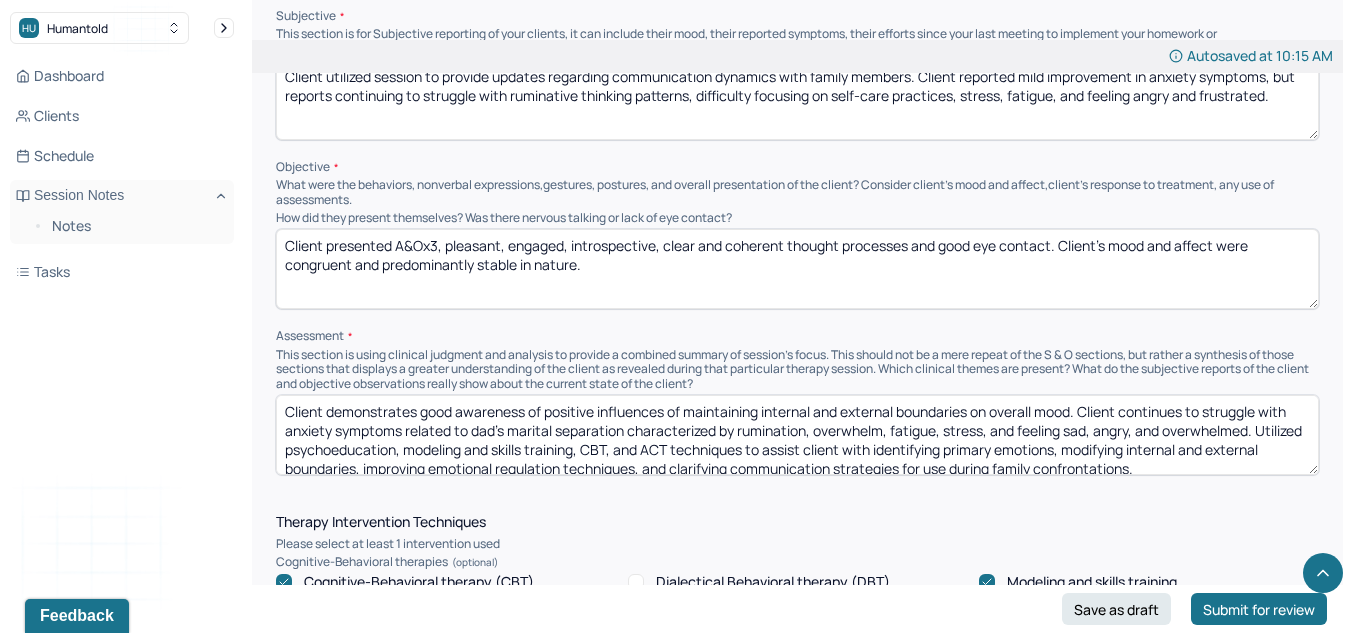 scroll, scrollTop: 4, scrollLeft: 0, axis: vertical 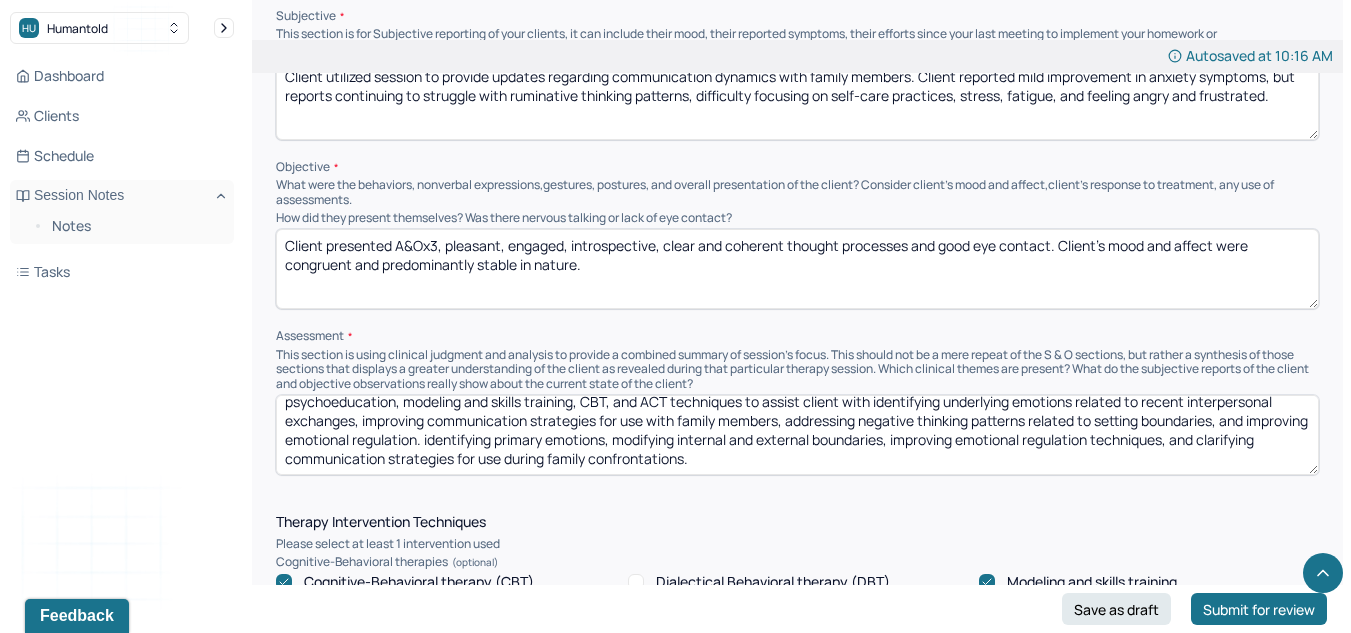 drag, startPoint x: 593, startPoint y: 463, endPoint x: 905, endPoint y: 461, distance: 312.0064 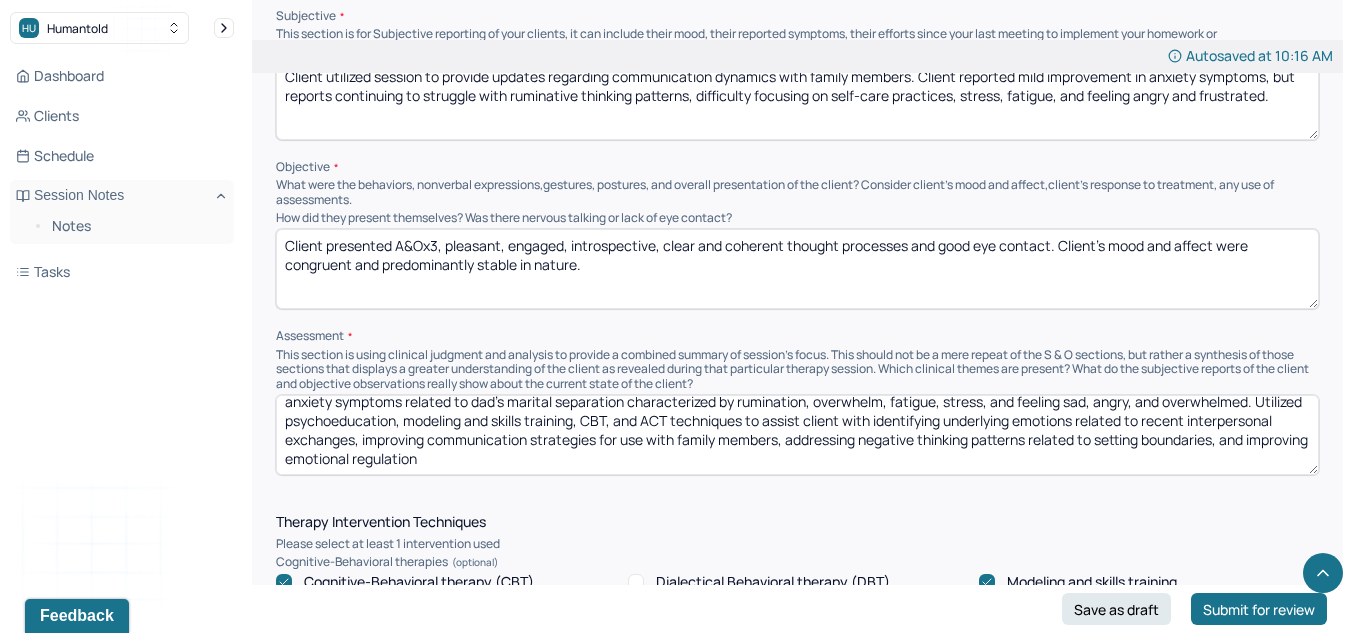 scroll, scrollTop: 29, scrollLeft: 0, axis: vertical 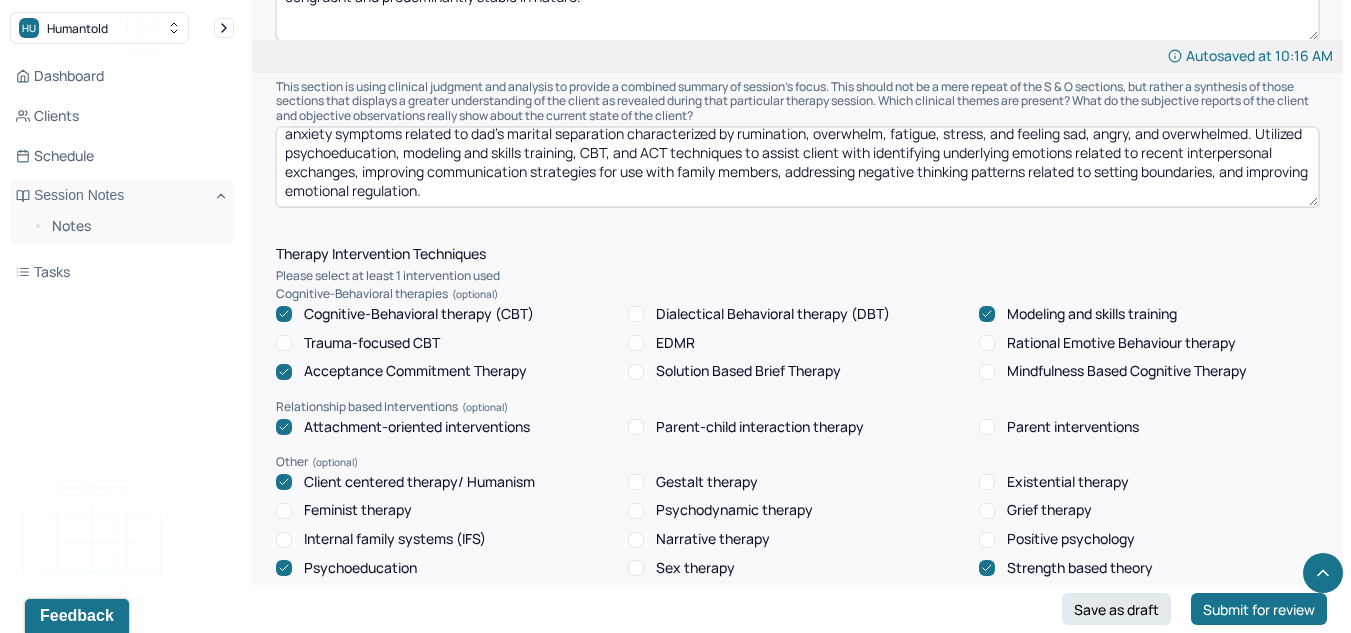 type on "Client demonstrates good awareness of positive influences of maintaining internal and external boundaries on overall mood. Client continues to struggle with anxiety symptoms related to dad's marital separation characterized by rumination, overwhelm, fatigue, stress, and feeling sad, angry, and overwhelmed. Utilized psychoeducation, modeling and skills training, CBT, and ACT techniques to assist client with identifying underlying emotions related to recent interpersonal exchanges, improving communication strategies for use with family members, addressing negative thinking patterns related to setting boundaries, and improving emotional regulation." 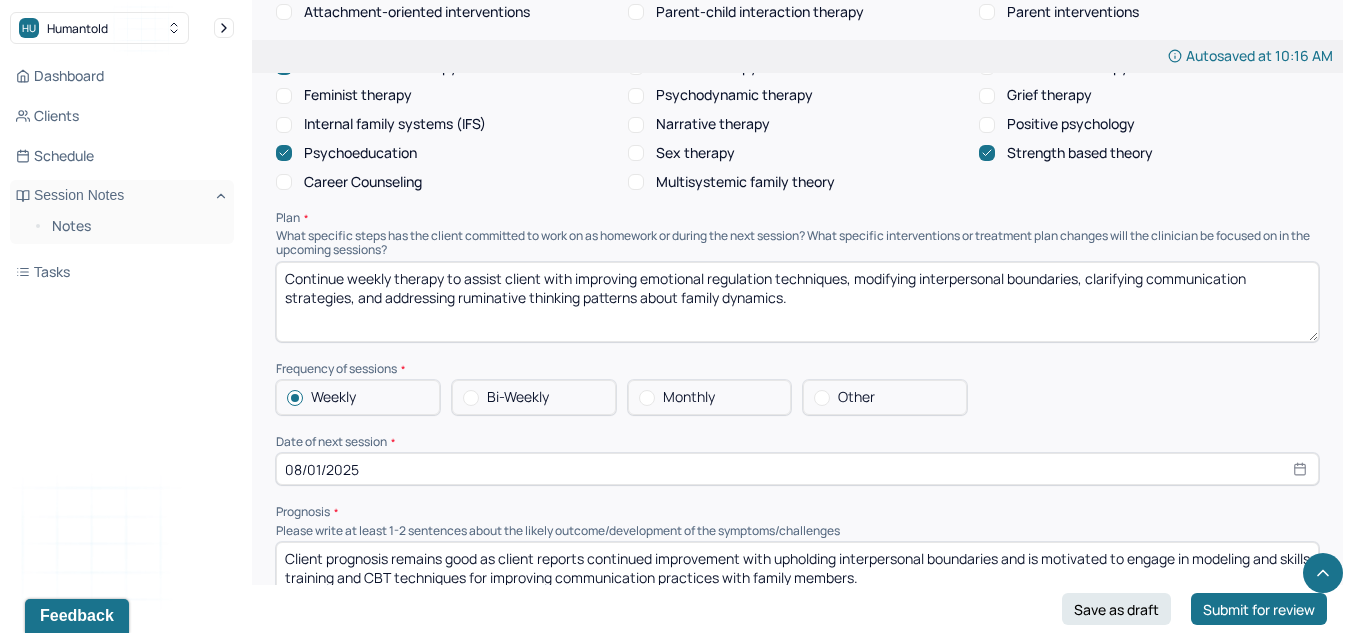 scroll, scrollTop: 1945, scrollLeft: 0, axis: vertical 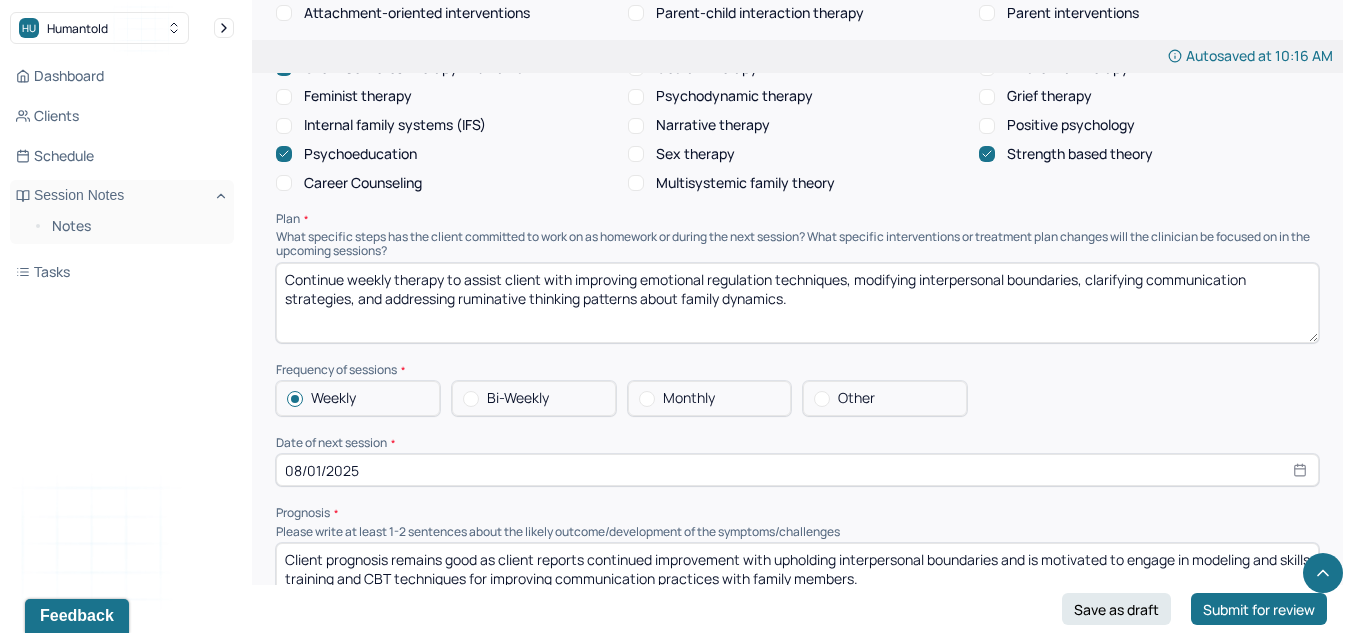 click on "Continue weekly therapy to assist client with improving emotional regulation techniques, modifying interpersonal boundaries, clarifying communication strategies, and addressing ruminative thinking patterns about family dynamics." at bounding box center (797, 303) 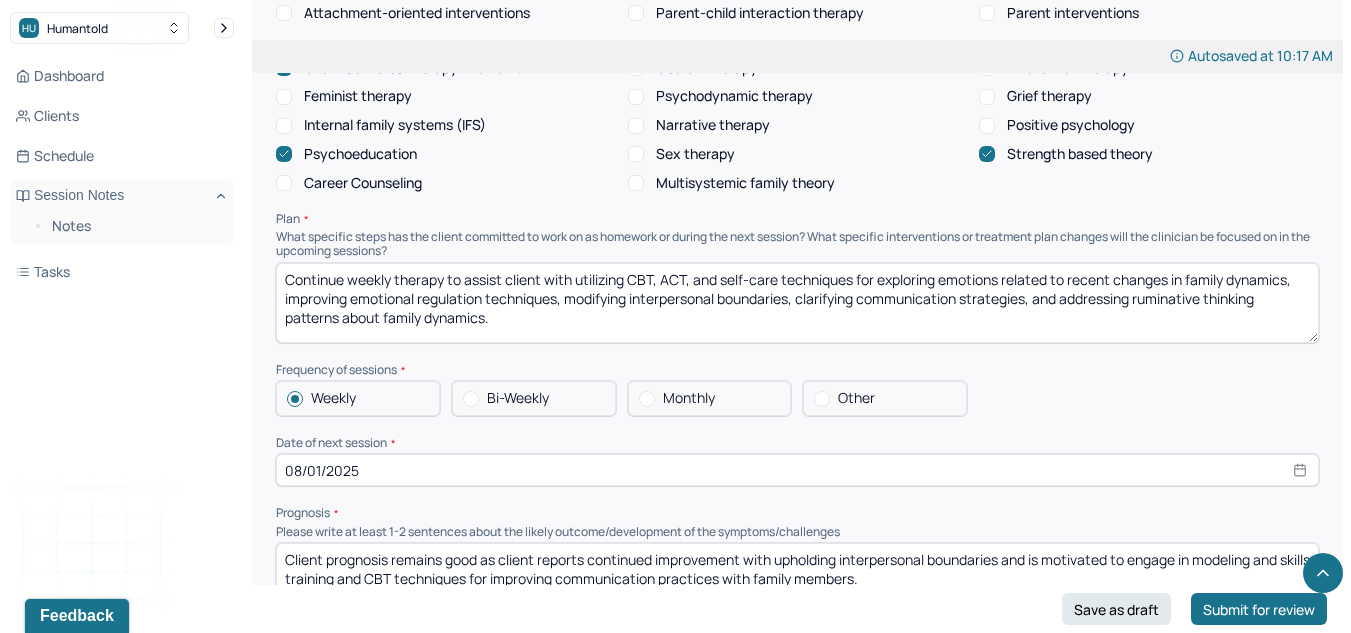 click on "Continue weekly therapy to assist client with utilizing CBT, ACT, and self-care techniques for exploring emotions related to recent changes in family dynamics,  improving emotional regulation techniques, modifying interpersonal boundaries, clarifying communication strategies, and addressing ruminative thinking patterns about family dynamics." at bounding box center (797, 303) 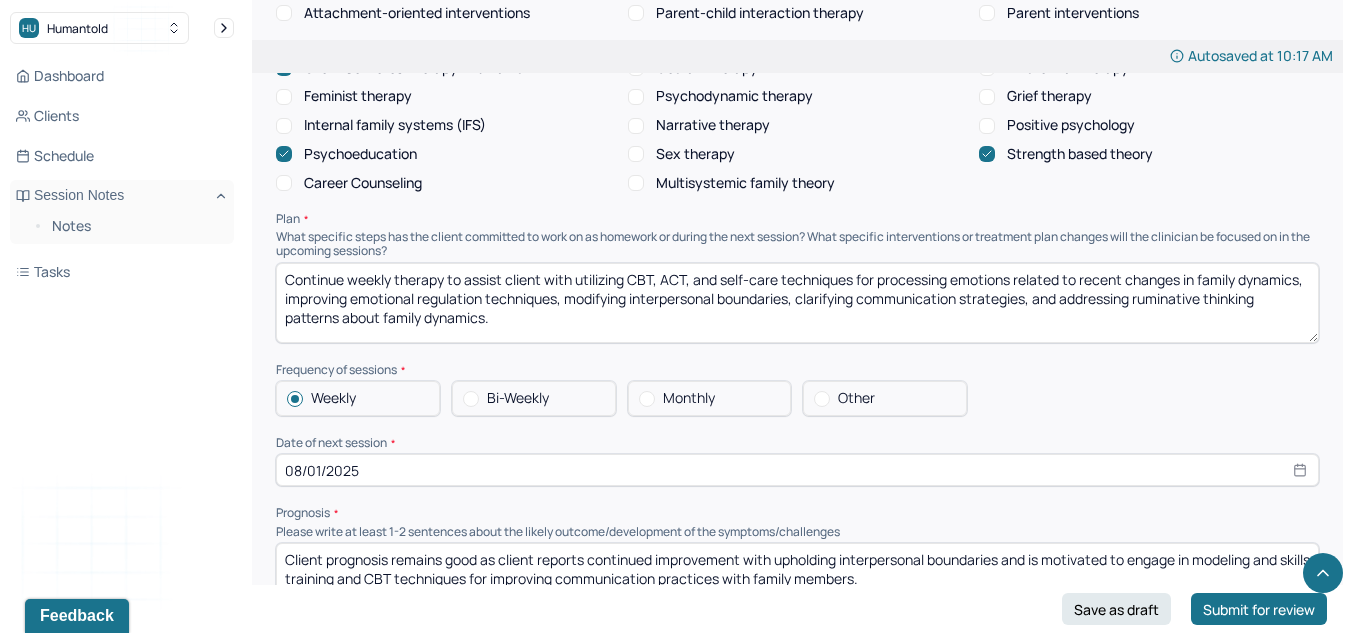 click on "Continue weekly therapy to assist client with utilizing CBT, ACT, and self-care techniques for processing emotions related to recent changes in family dynamics, improving emotional regulation techniques, modifying interpersonal boundaries, clarifying communication strategies, and addressing ruminative thinking patterns about family dynamics." at bounding box center (797, 303) 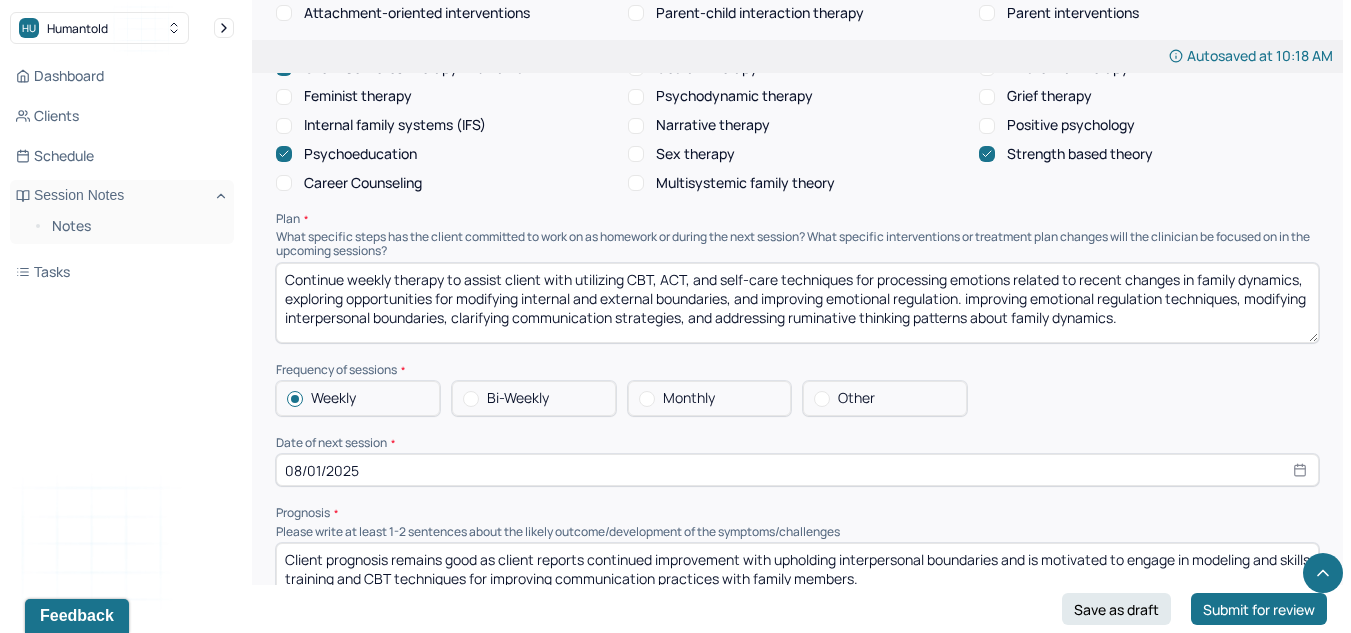 drag, startPoint x: 1193, startPoint y: 326, endPoint x: 973, endPoint y: 299, distance: 221.65062 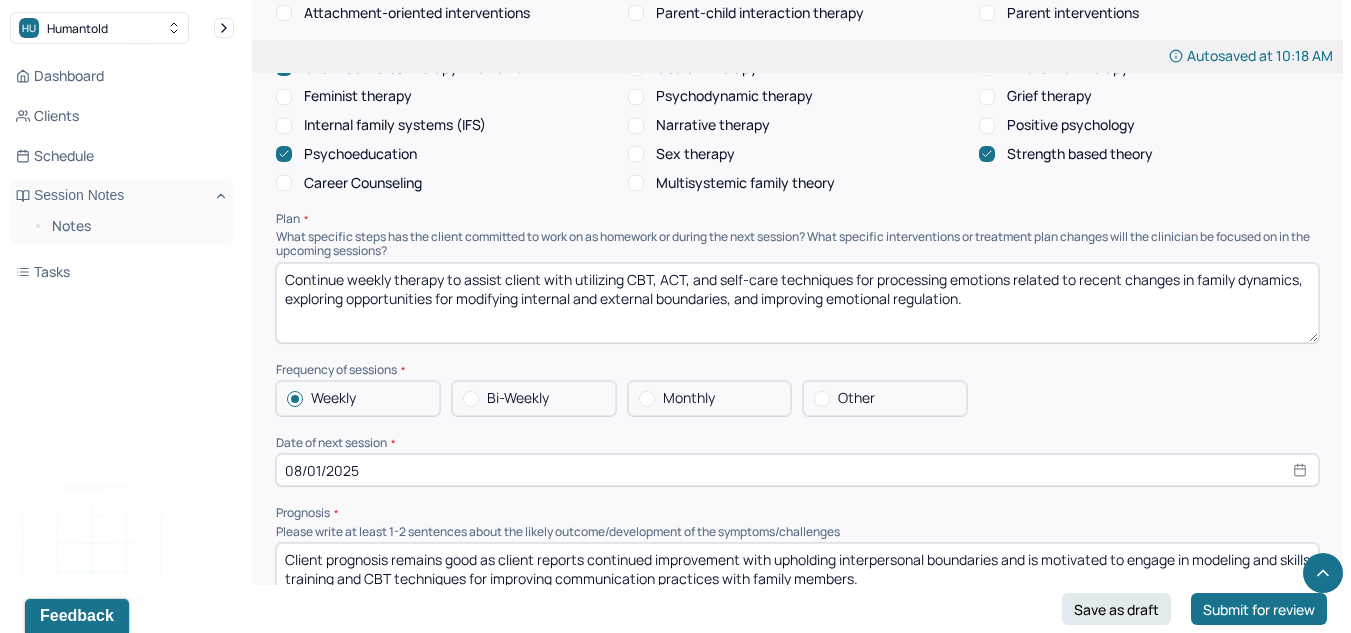 type on "Continue weekly therapy to assist client with utilizing CBT, ACT, and self-care techniques for processing emotions related to recent changes in family dynamics,  exploring opportunities for modifying internal and external boundaries, and improving emotional regulation." 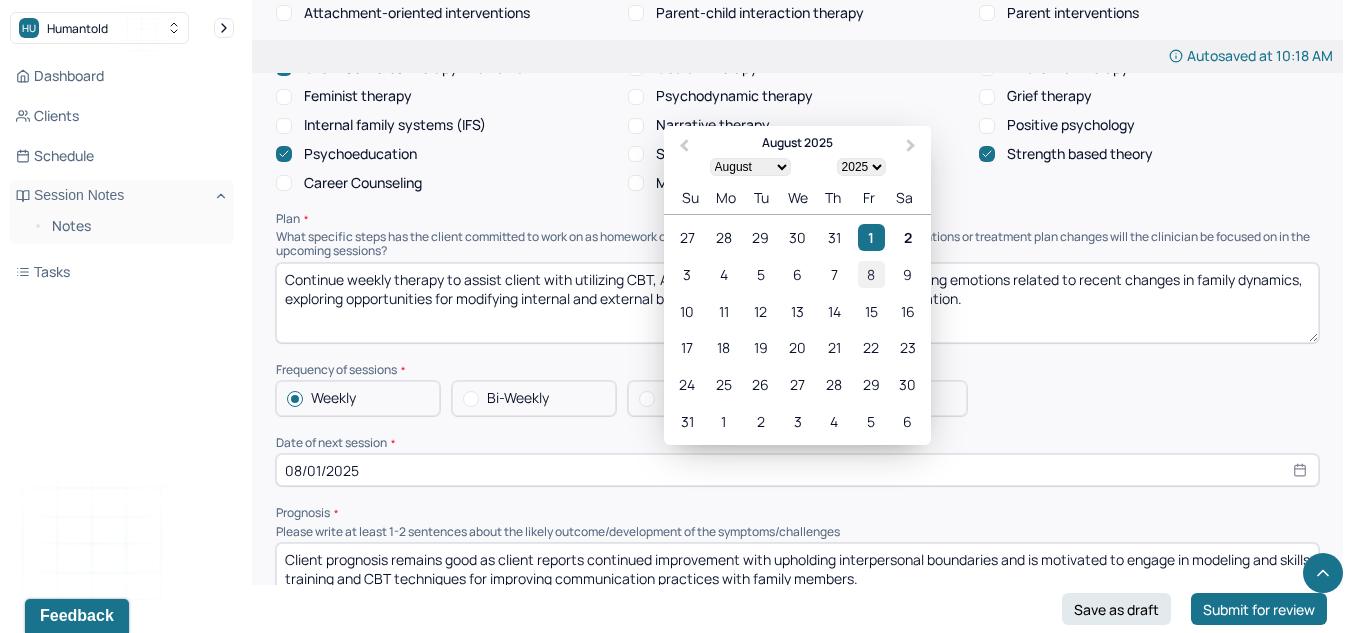 click on "8" at bounding box center [871, 274] 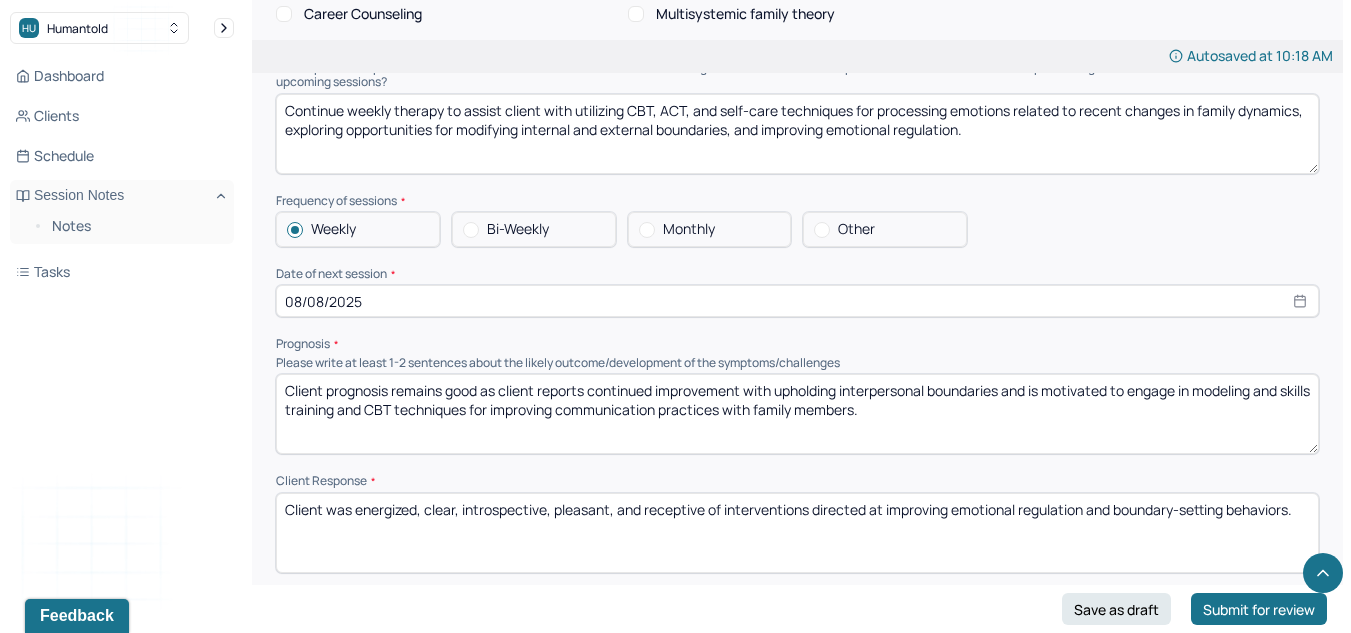 scroll, scrollTop: 2123, scrollLeft: 0, axis: vertical 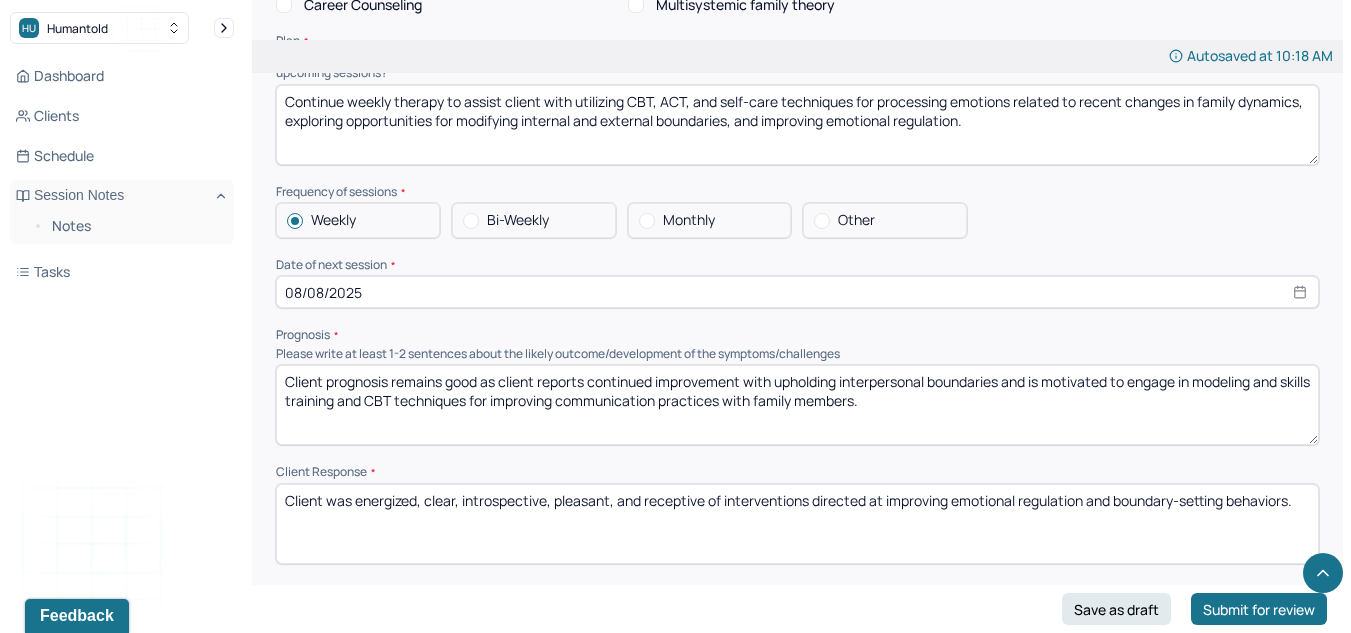 click on "Client prognosis remains good as client reports continued improvement with upholding interpersonal boundaries and is motivated to engage in modeling and skills training and CBT techniques for improving communication practices with family members." at bounding box center (797, 405) 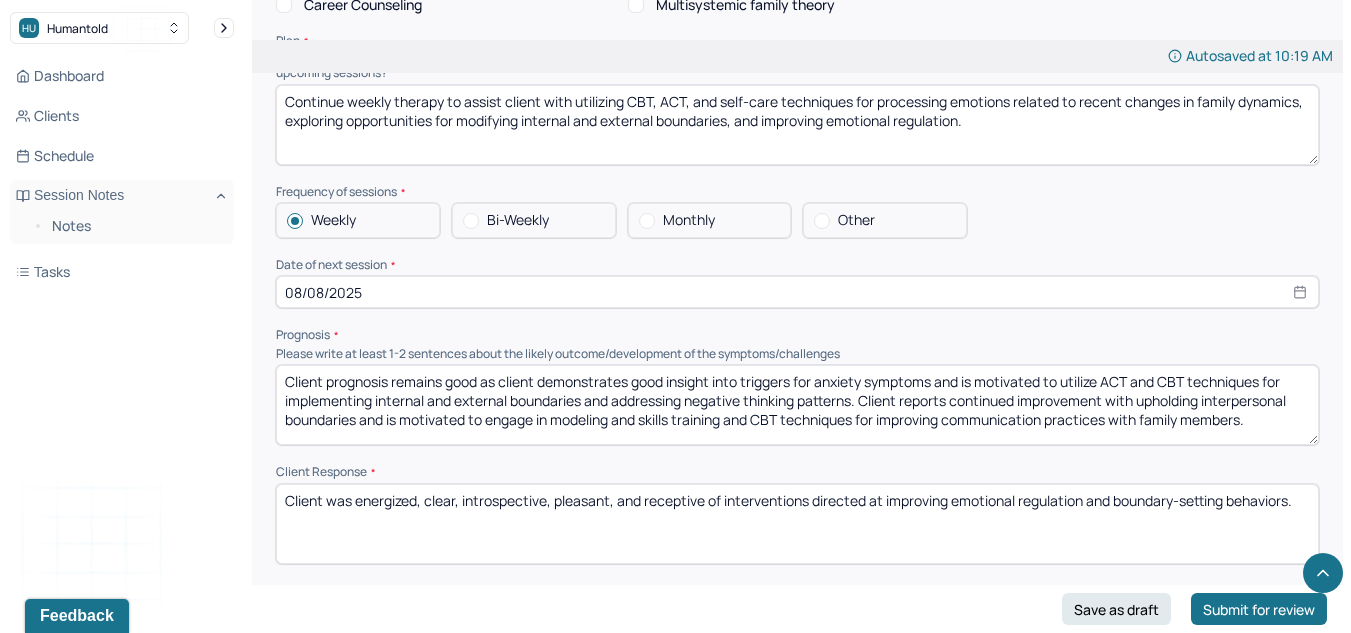 drag, startPoint x: 1266, startPoint y: 433, endPoint x: 866, endPoint y: 403, distance: 401.1234 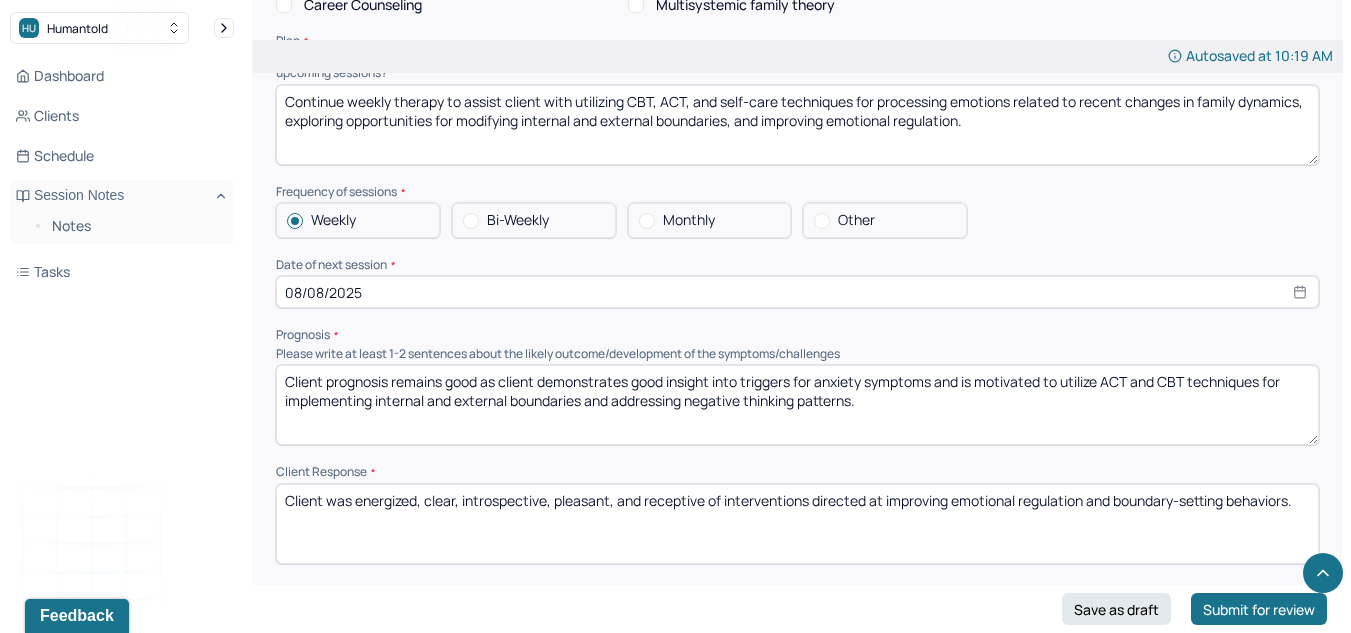 type on "Client prognosis remains good as client demonstrates good insight into triggers for anxiety symptoms and is motivated to utilize ACT and CBT techniques for implementing internal and external boundaries and addressing negative thinking patterns." 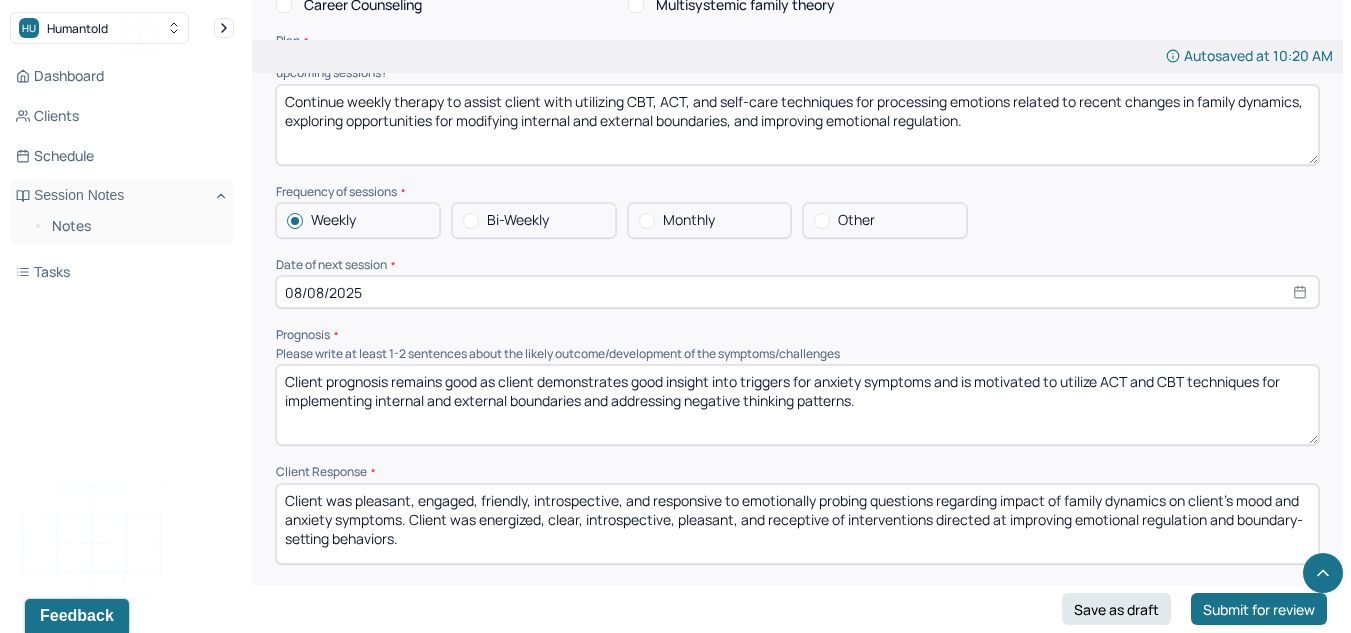 drag, startPoint x: 417, startPoint y: 544, endPoint x: 410, endPoint y: 521, distance: 24.04163 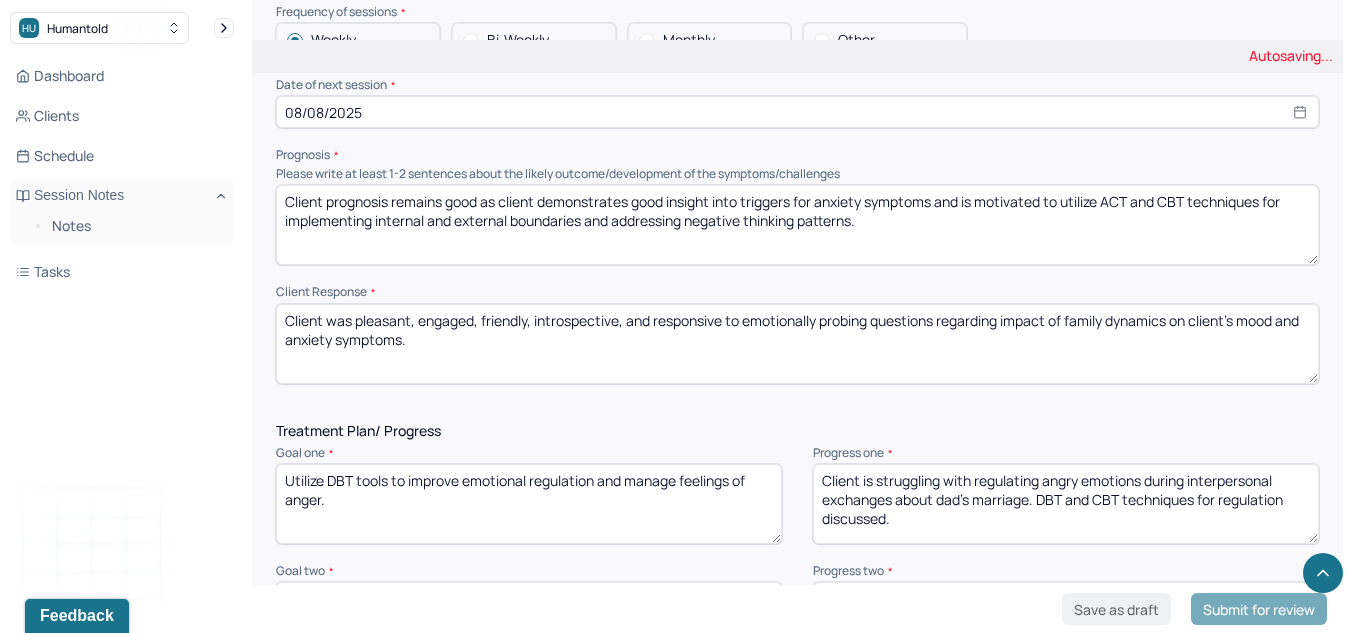 scroll, scrollTop: 2393, scrollLeft: 0, axis: vertical 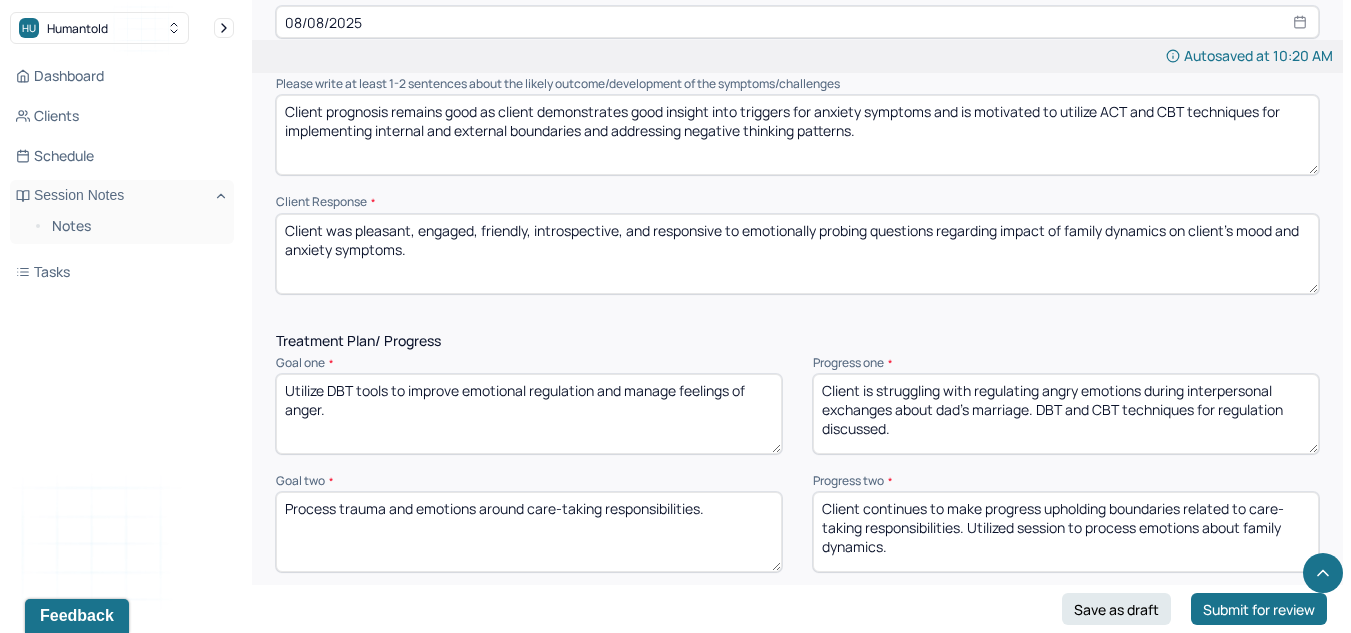 type on "Client was pleasant, engaged, friendly, introspective, and responsive to emotionally probing questions regarding impact of family dynamics on client's mood and anxiety symptoms." 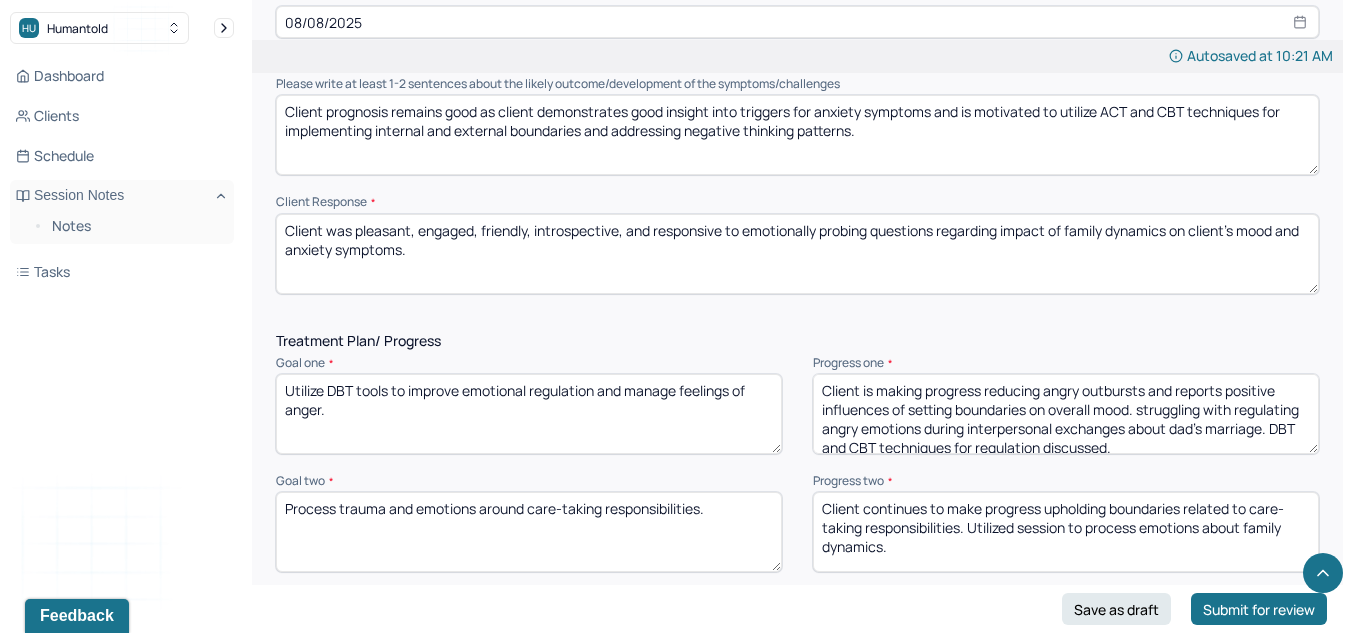 scroll, scrollTop: 10, scrollLeft: 0, axis: vertical 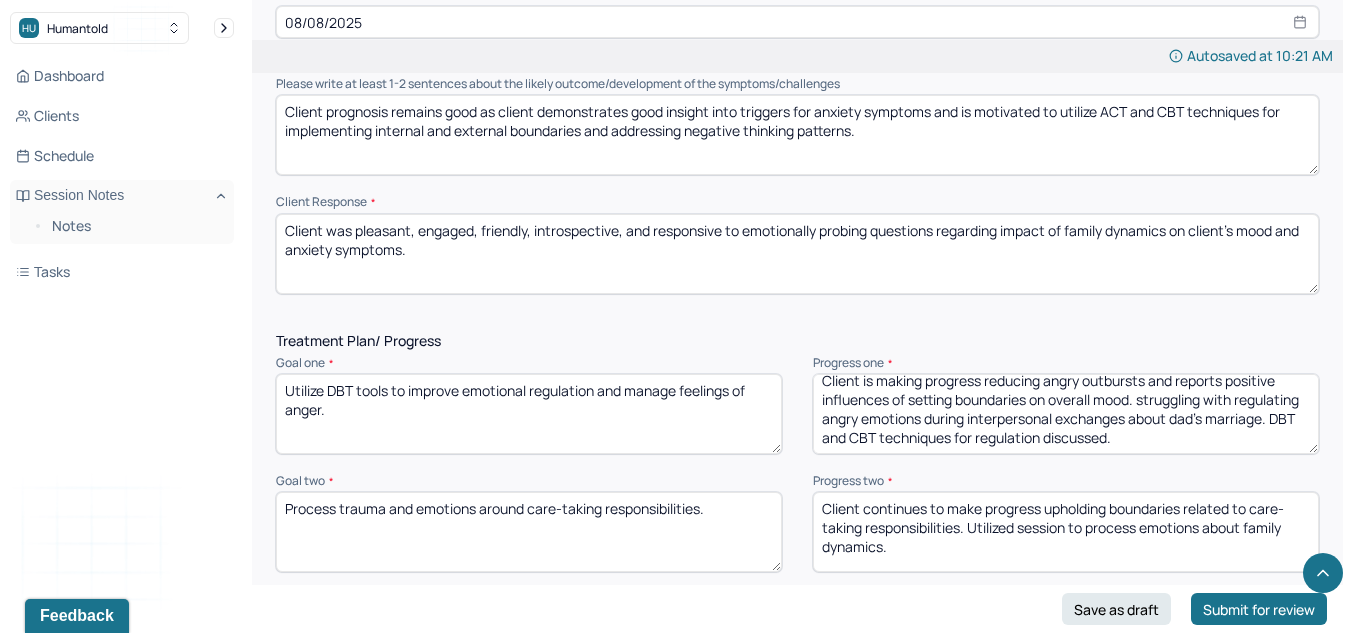 drag, startPoint x: 1148, startPoint y: 414, endPoint x: 1282, endPoint y: 501, distance: 159.76546 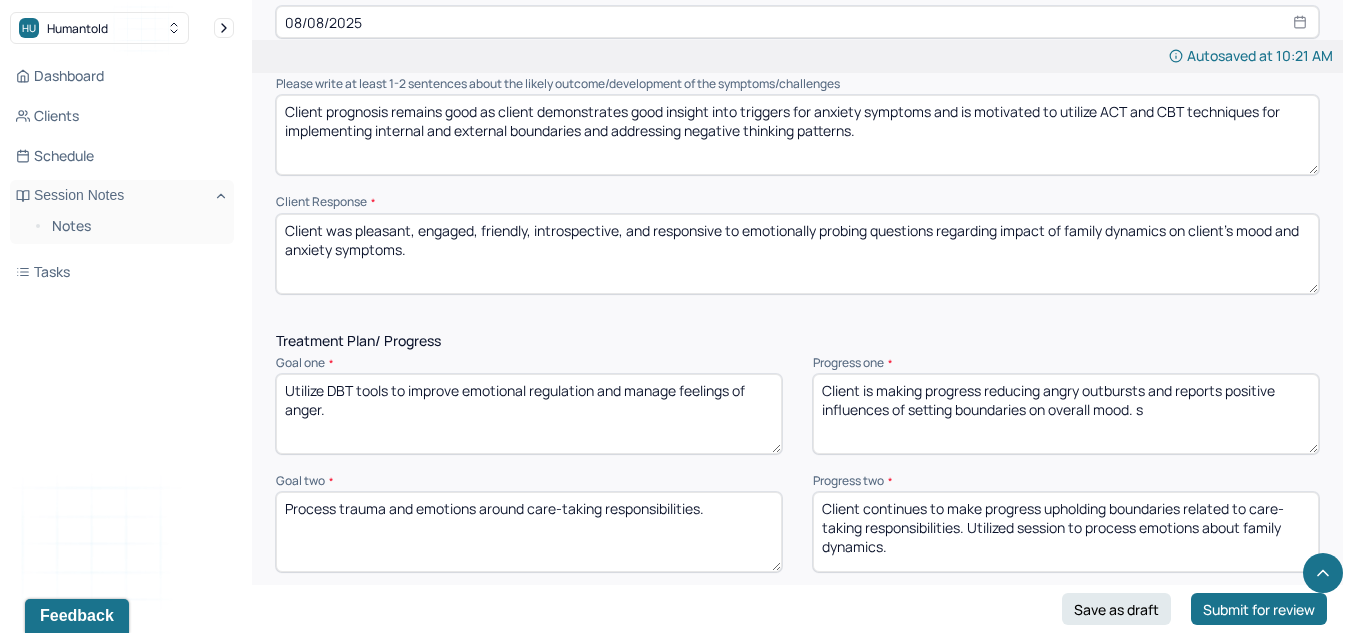 scroll, scrollTop: 0, scrollLeft: 0, axis: both 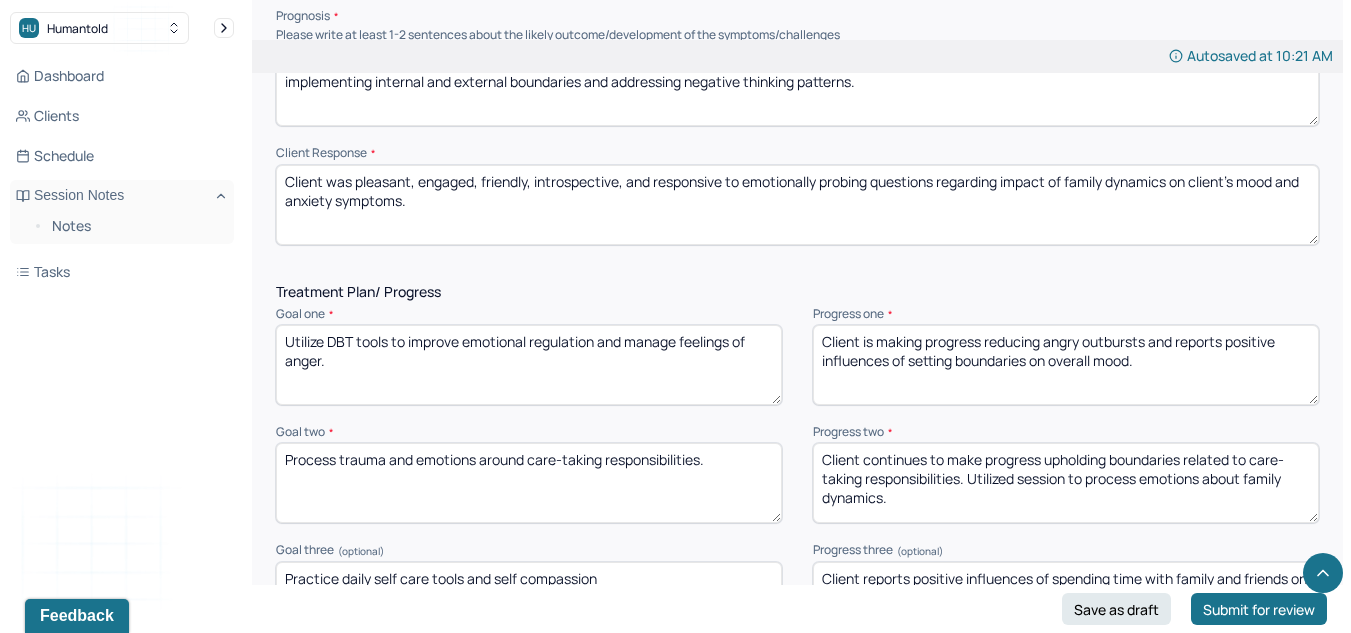 type on "Client is making progress reducing angry outbursts and reports positive influences of setting boundaries on overall mood." 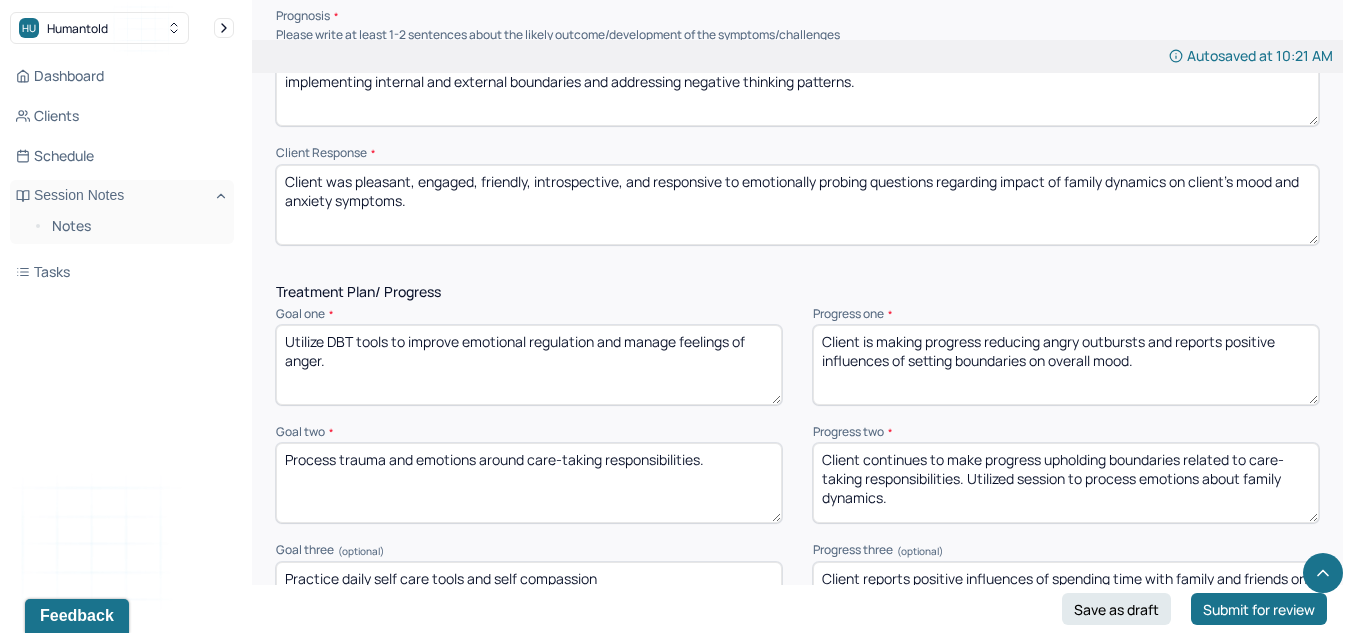 drag, startPoint x: 952, startPoint y: 505, endPoint x: 859, endPoint y: 460, distance: 103.315056 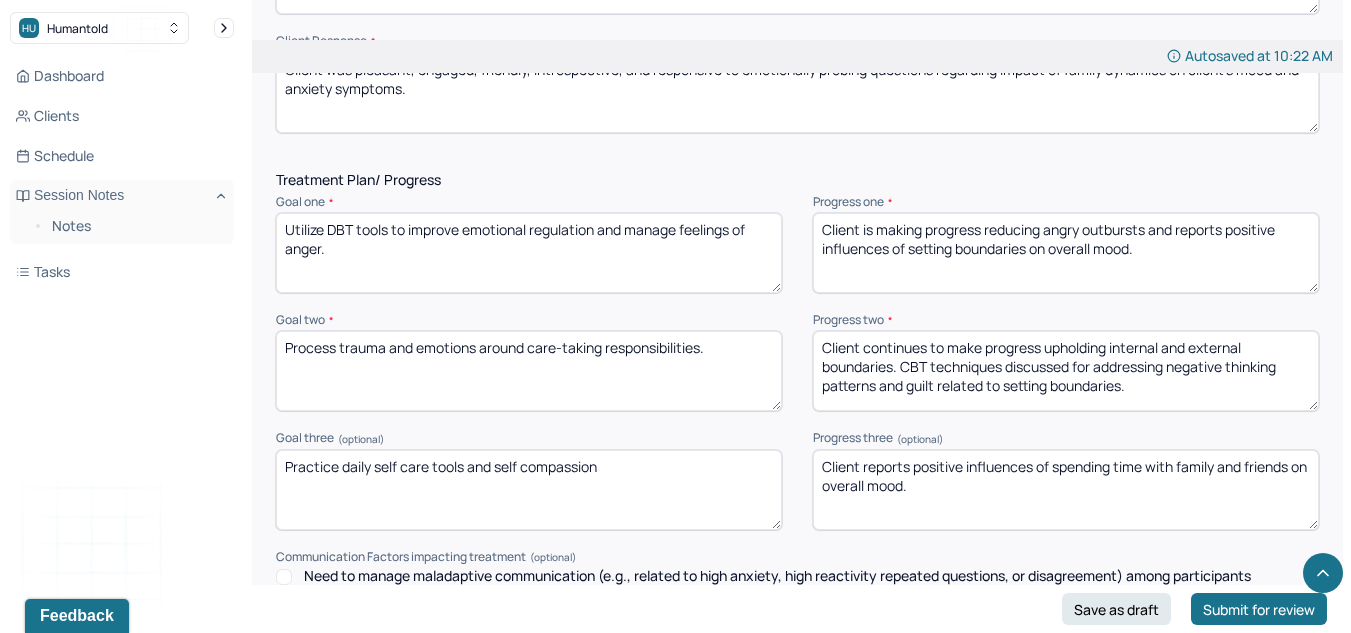scroll, scrollTop: 2555, scrollLeft: 0, axis: vertical 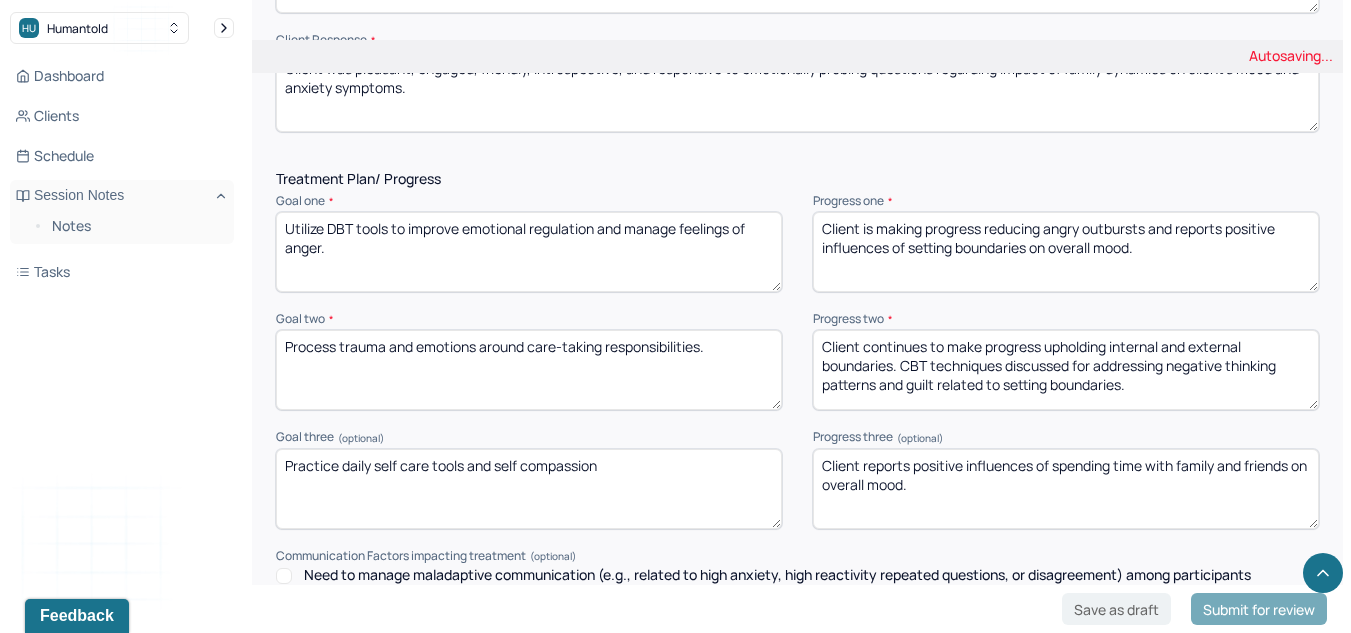 type on "Client continues to make progress upholding internal and external boundaries. CBT techniques discussed for addressing negative thinking patterns and guilt related to setting boundaries." 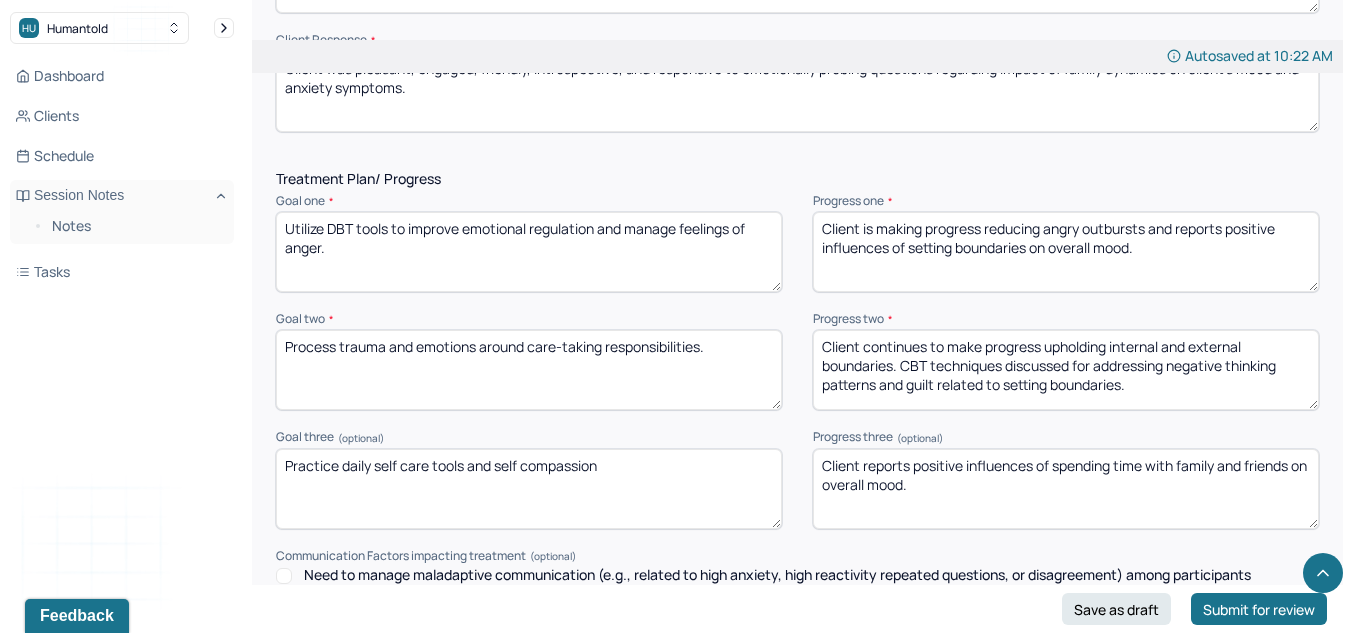 click on "Client reports positive influences of spending time with family and friends on overall mood." at bounding box center (1066, 489) 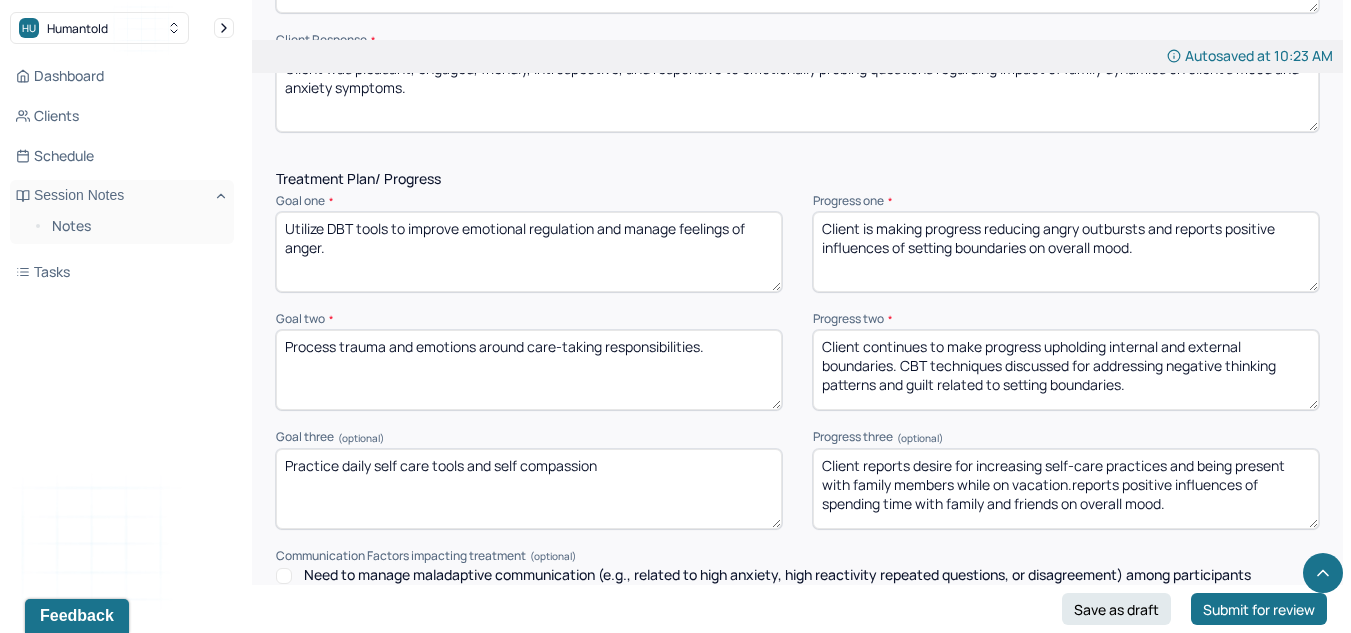 drag, startPoint x: 1262, startPoint y: 513, endPoint x: 1071, endPoint y: 491, distance: 192.26285 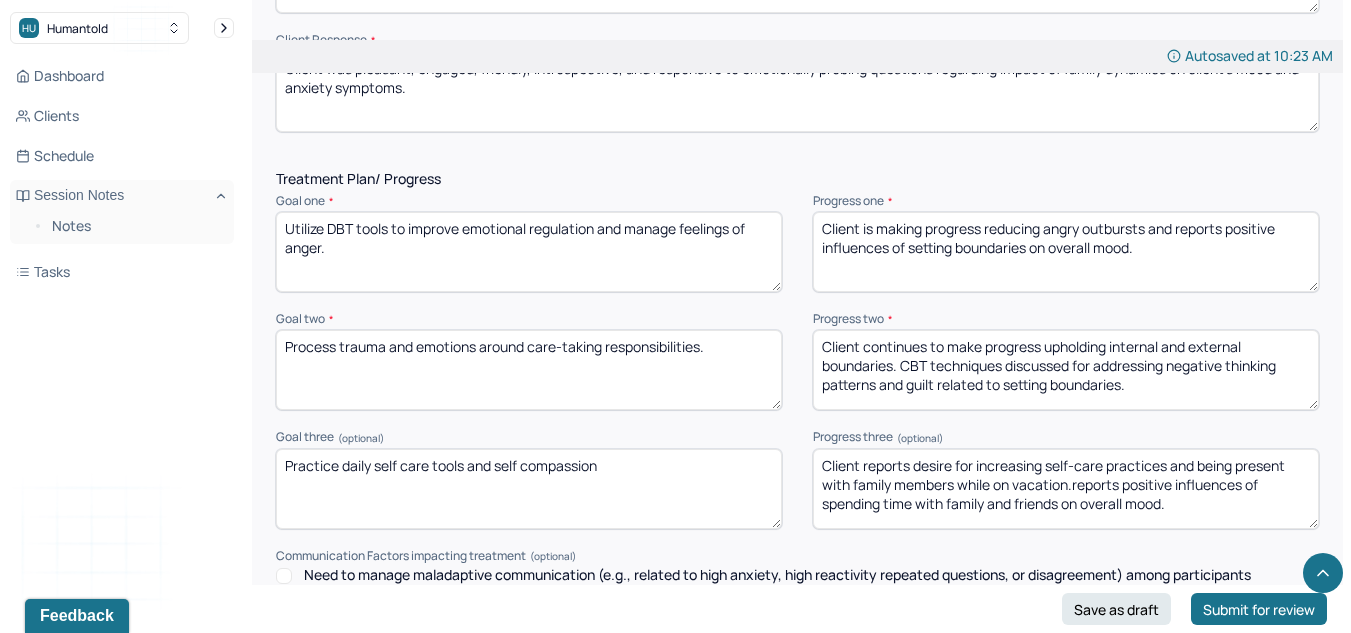click on "Client reports desire for increasing self-care practices and being present with family members while on vacation.reports positive influences of spending time with family and friends on overall mood." at bounding box center [1066, 489] 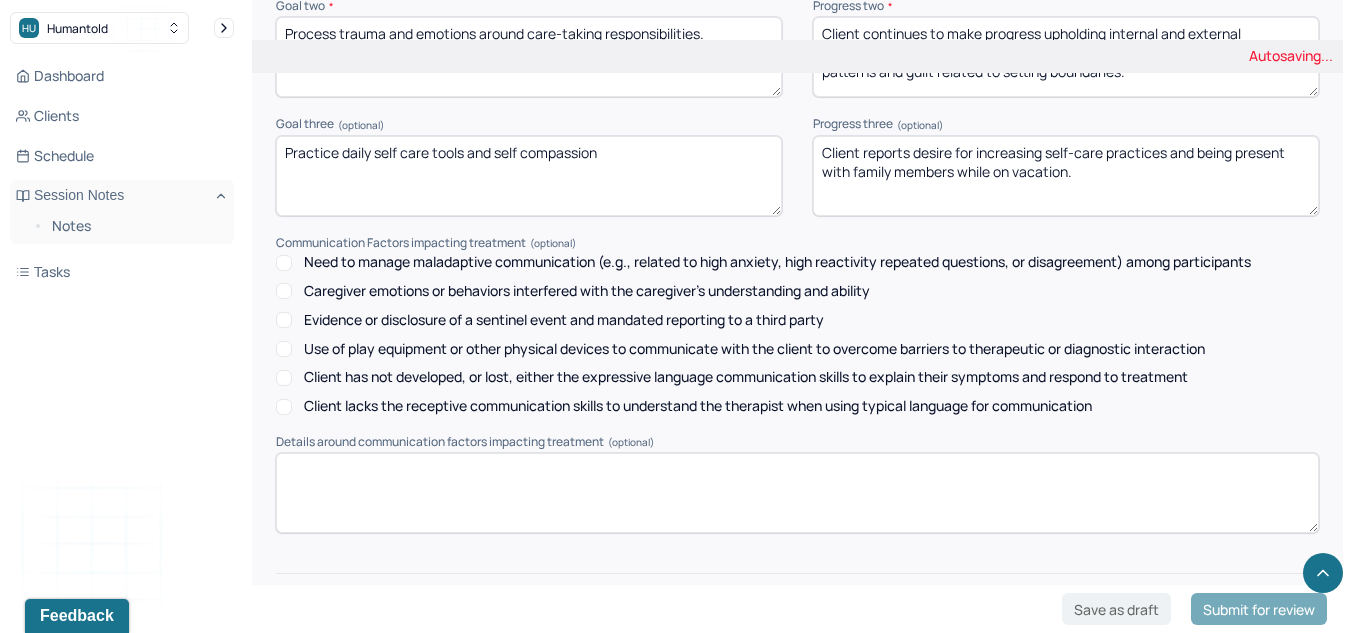 scroll, scrollTop: 2984, scrollLeft: 0, axis: vertical 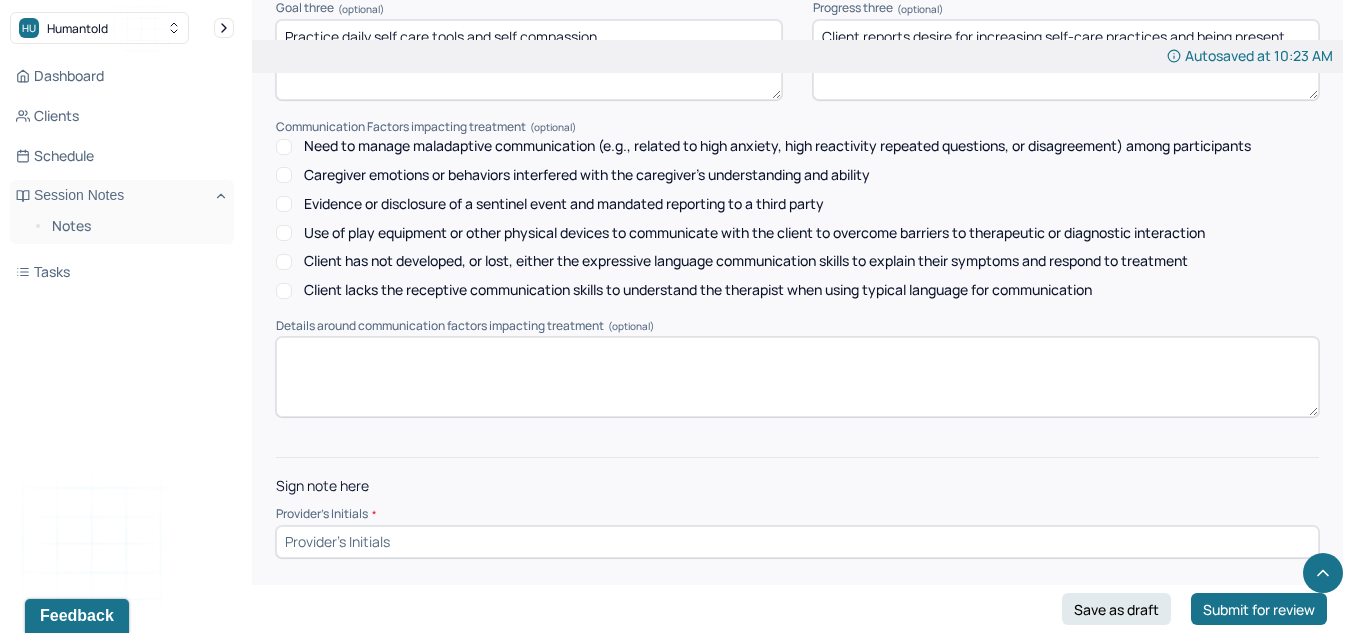 type on "Client reports desire for increasing self-care practices and being present with family members while on vacation." 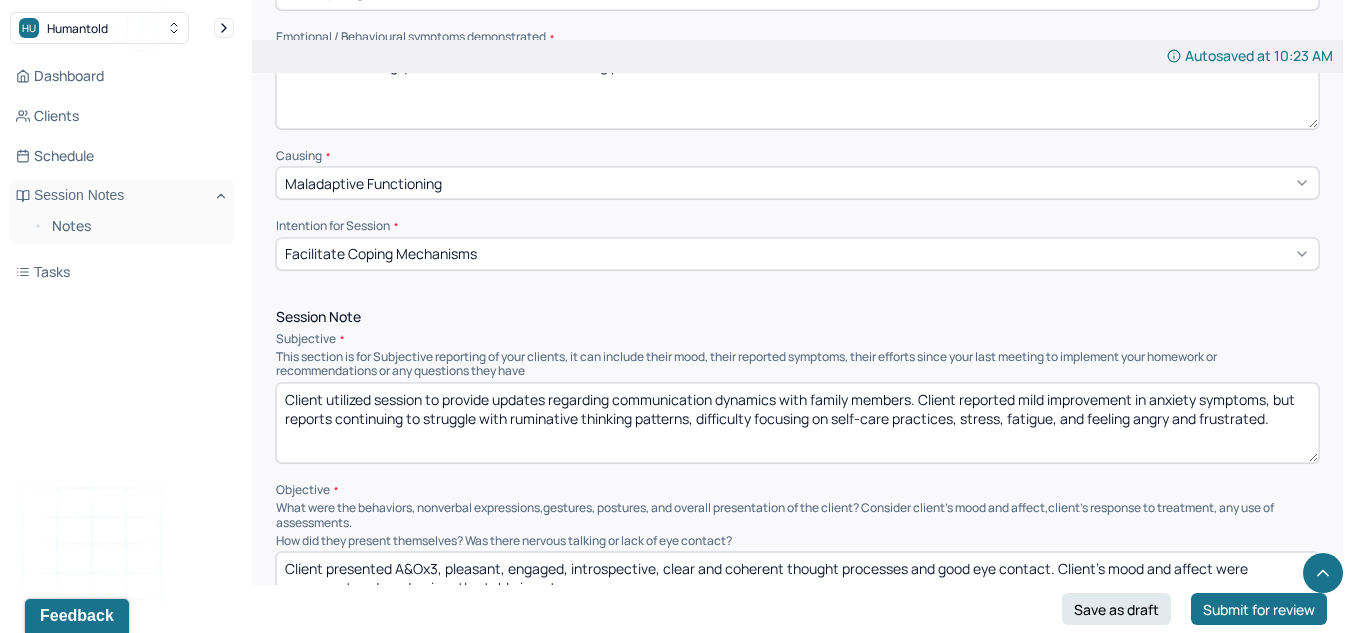 scroll, scrollTop: 941, scrollLeft: 0, axis: vertical 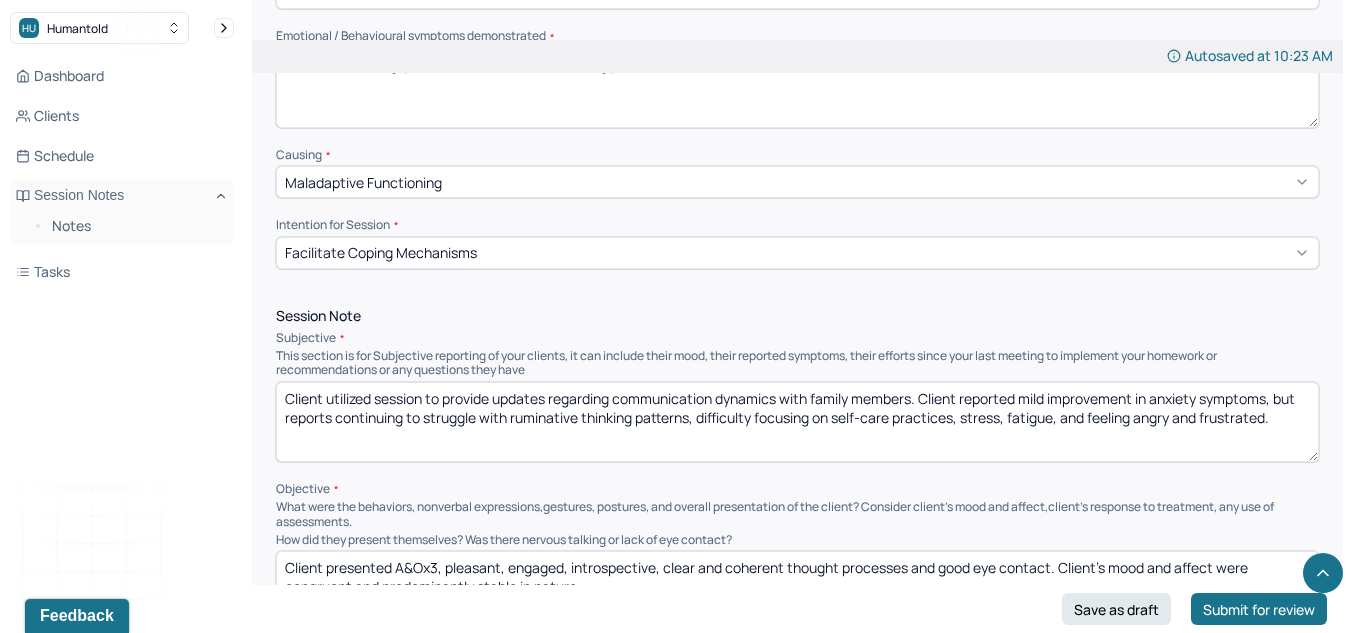 type on "LK" 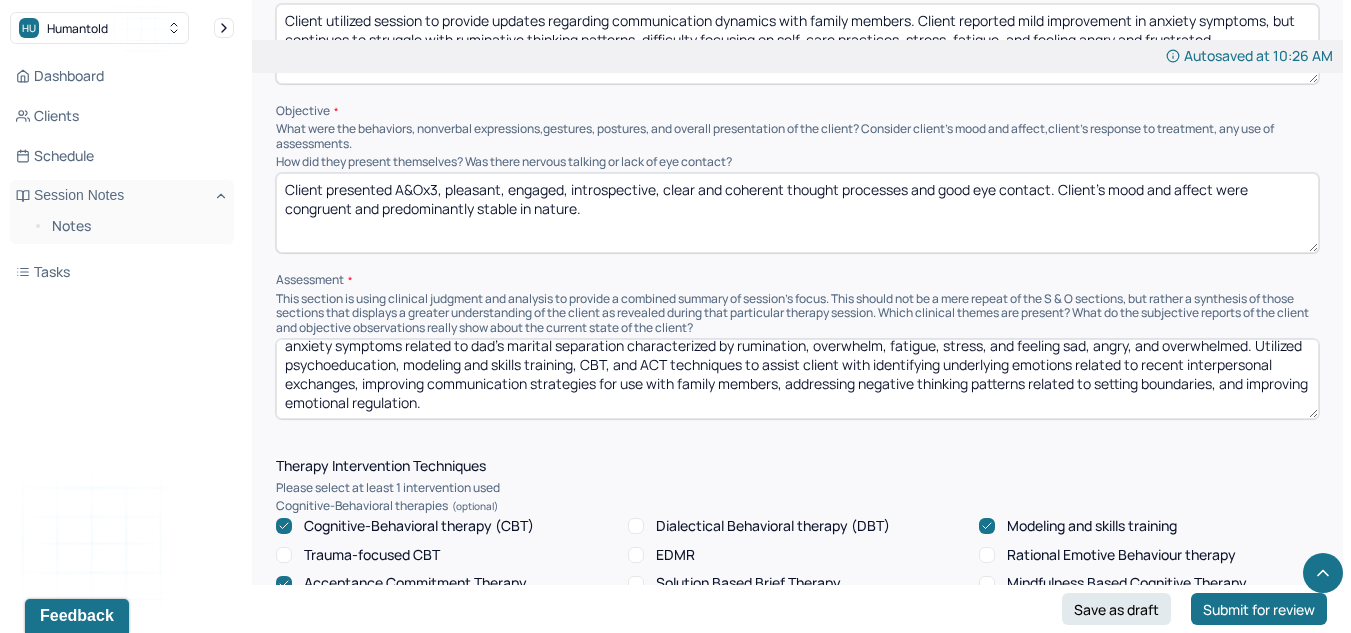 scroll, scrollTop: 1321, scrollLeft: 0, axis: vertical 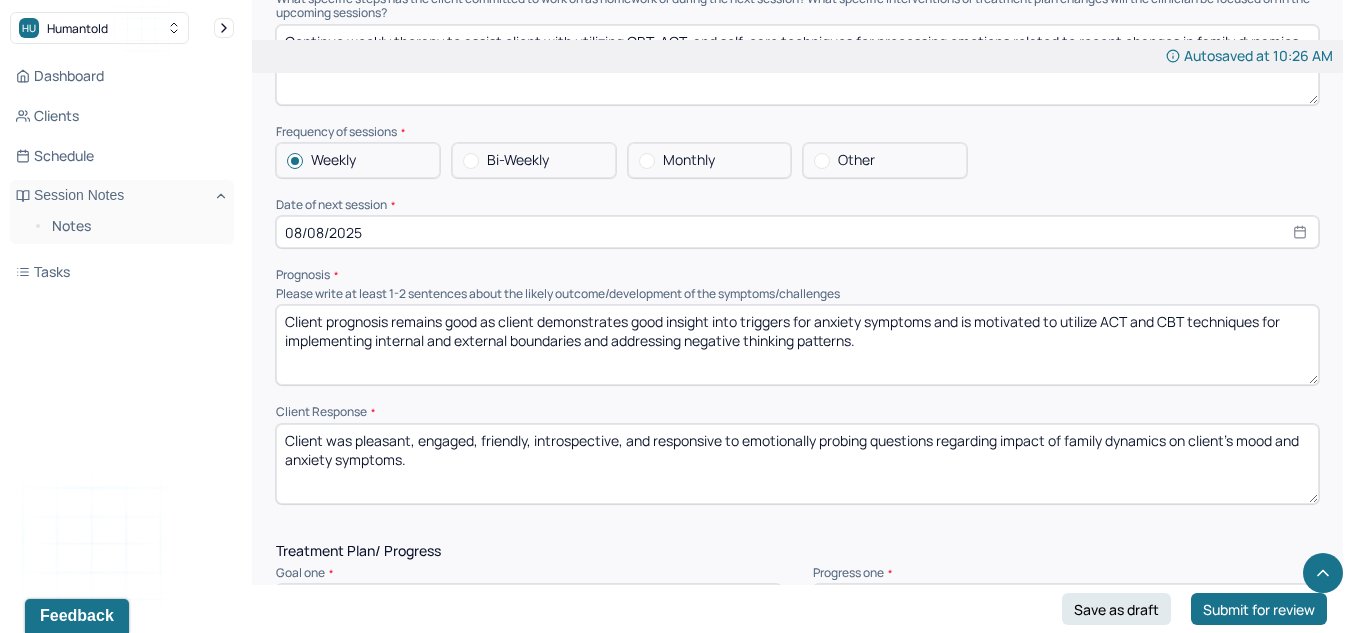 type on "Client utilized session to provide updates regarding communication dynamics with family members. Client reported mild improvement in anxiety symptoms, but continues to struggle with ruminative thinking patterns, difficulty focusing on self-care practices, stress, fatigue, and feeling angry and frustrated." 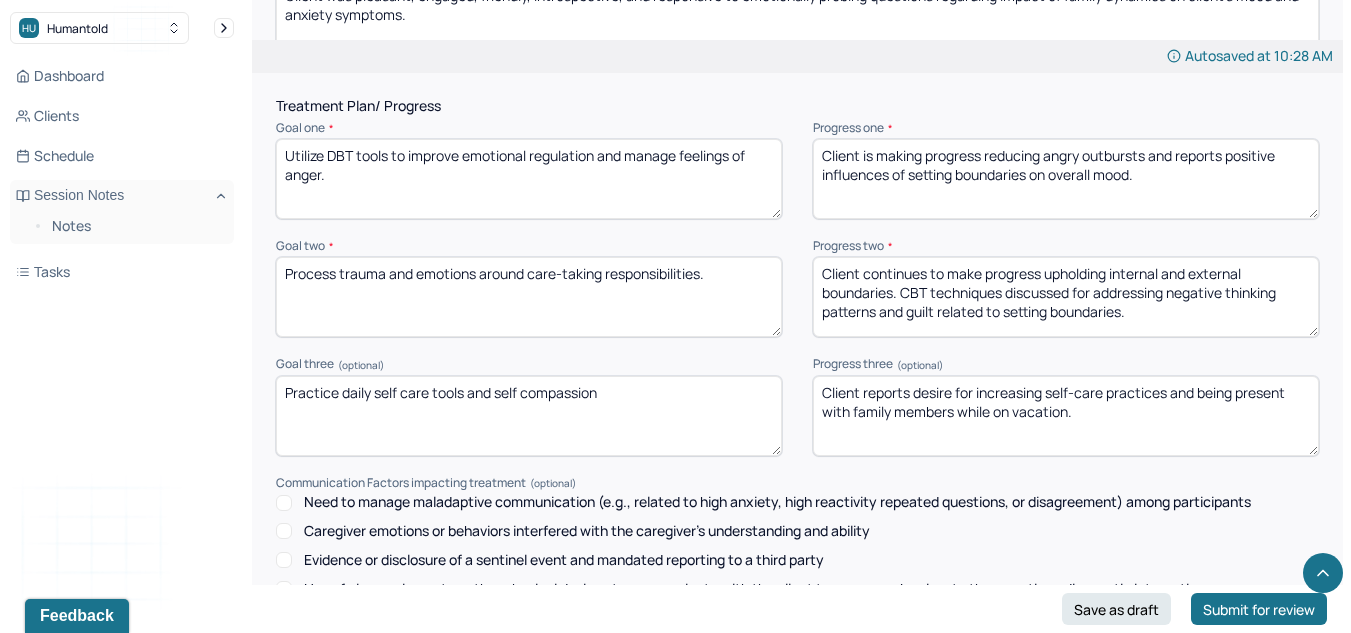 scroll, scrollTop: 2985, scrollLeft: 0, axis: vertical 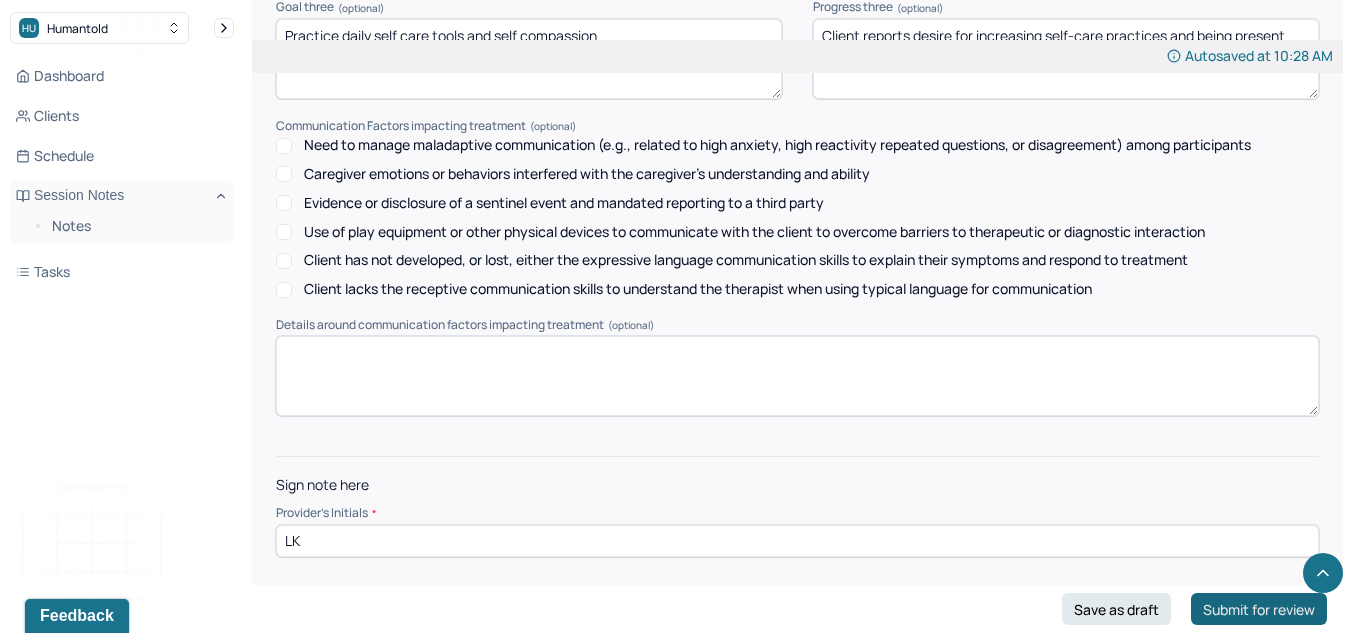 type on "Client prognosis remains good as client demonstrates good insight into triggers for anxiety symptoms. Client is motivated to utilize ACT and CBT techniques for implementing internal and external boundaries and addressing negative thinking patterns." 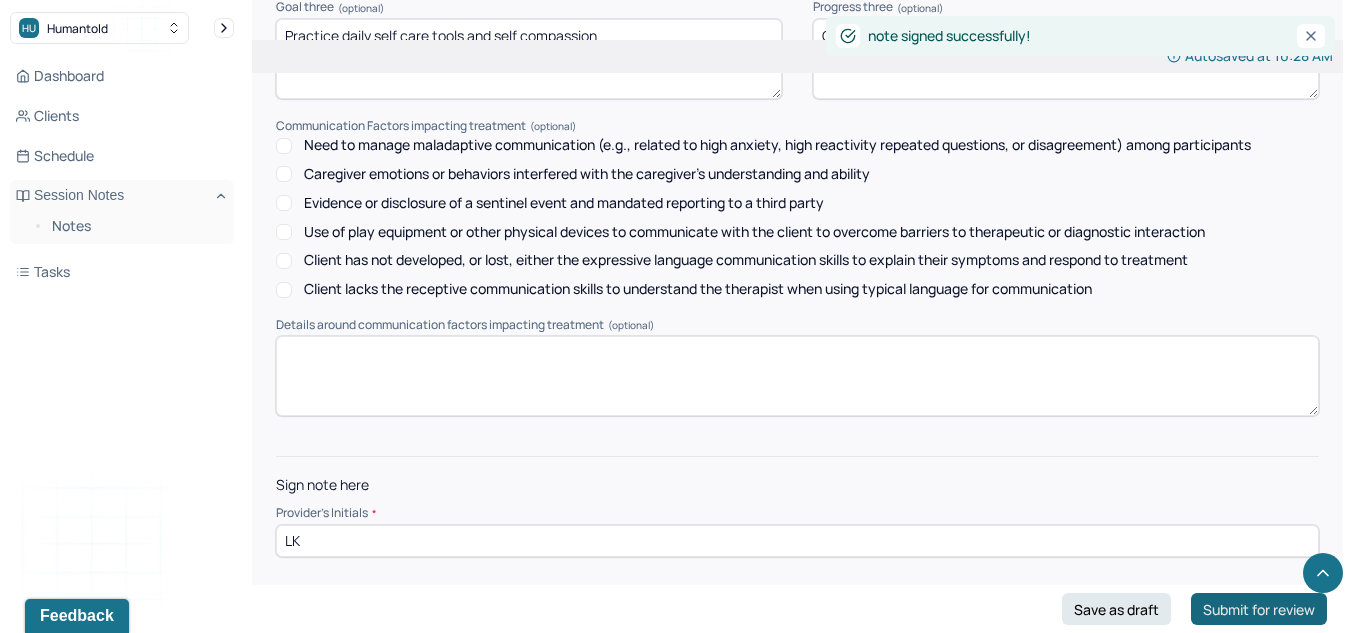 scroll, scrollTop: 0, scrollLeft: 0, axis: both 